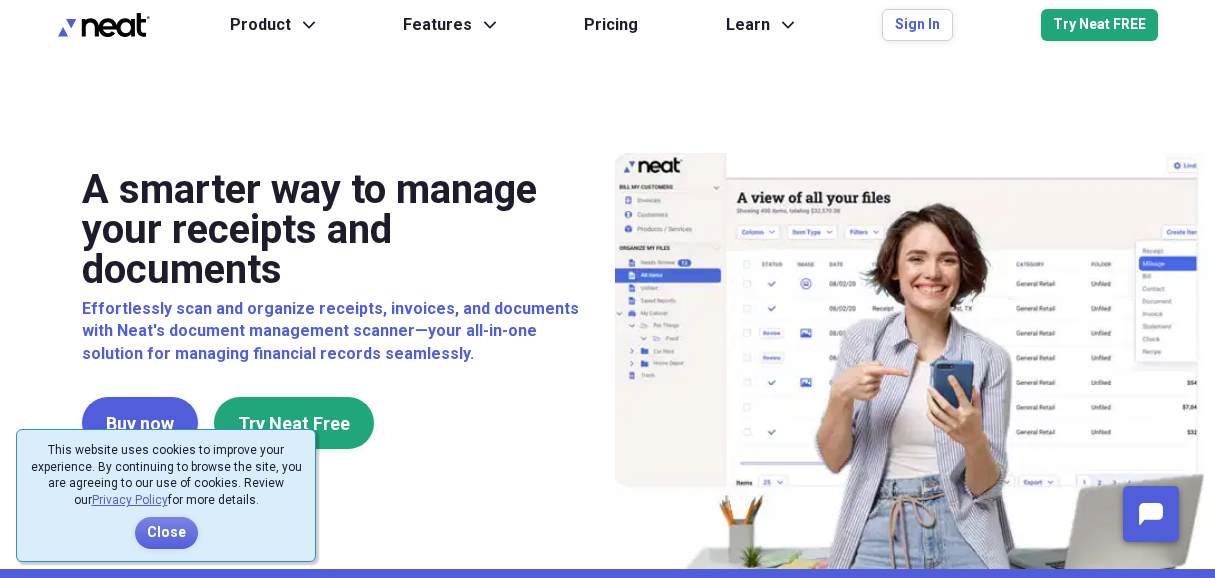 scroll, scrollTop: 0, scrollLeft: 0, axis: both 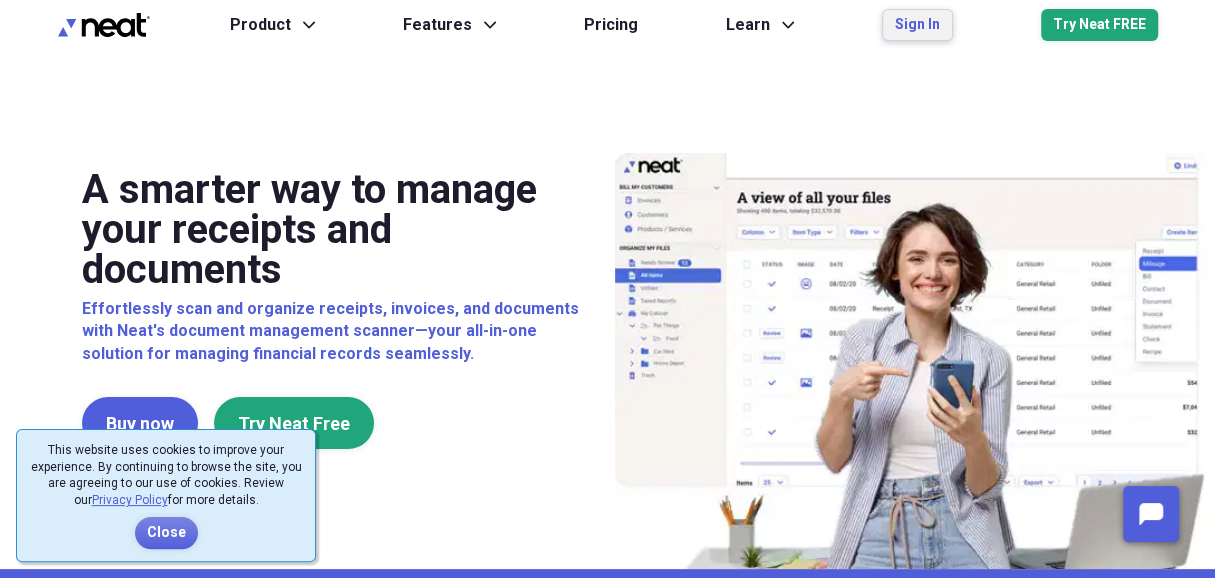 click on "Sign In" at bounding box center [917, 25] 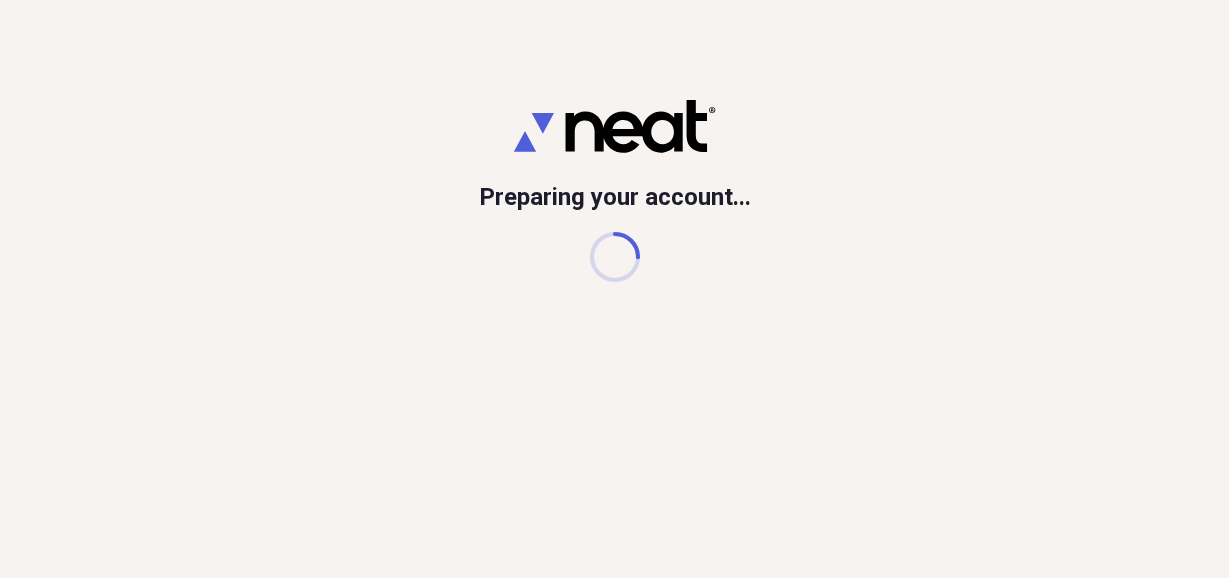 scroll, scrollTop: 0, scrollLeft: 0, axis: both 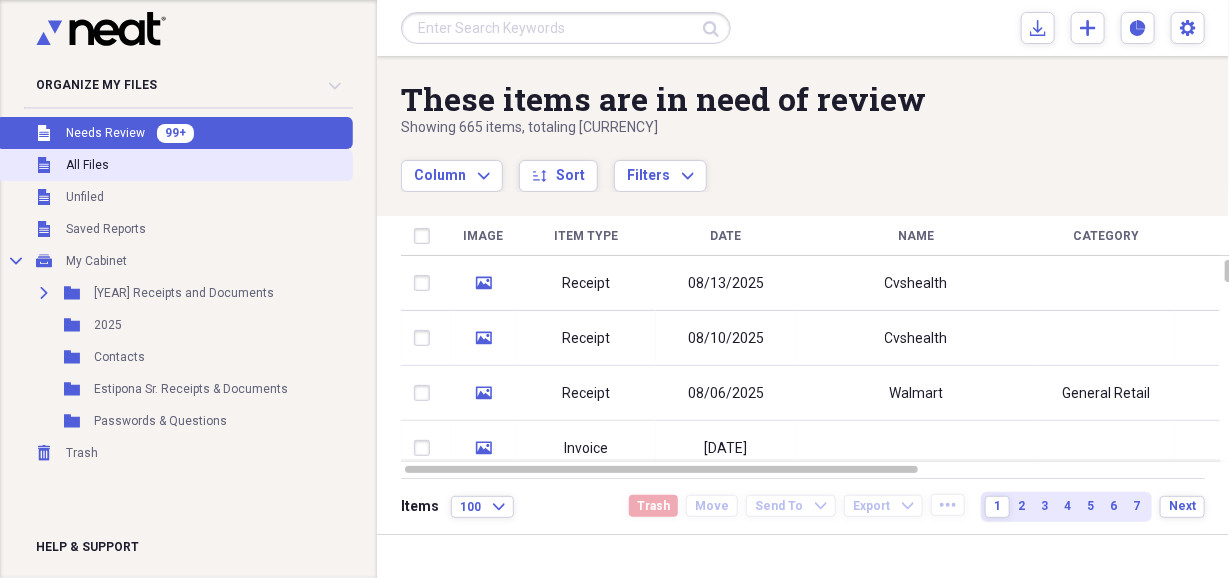 click on "All Files" at bounding box center [87, 165] 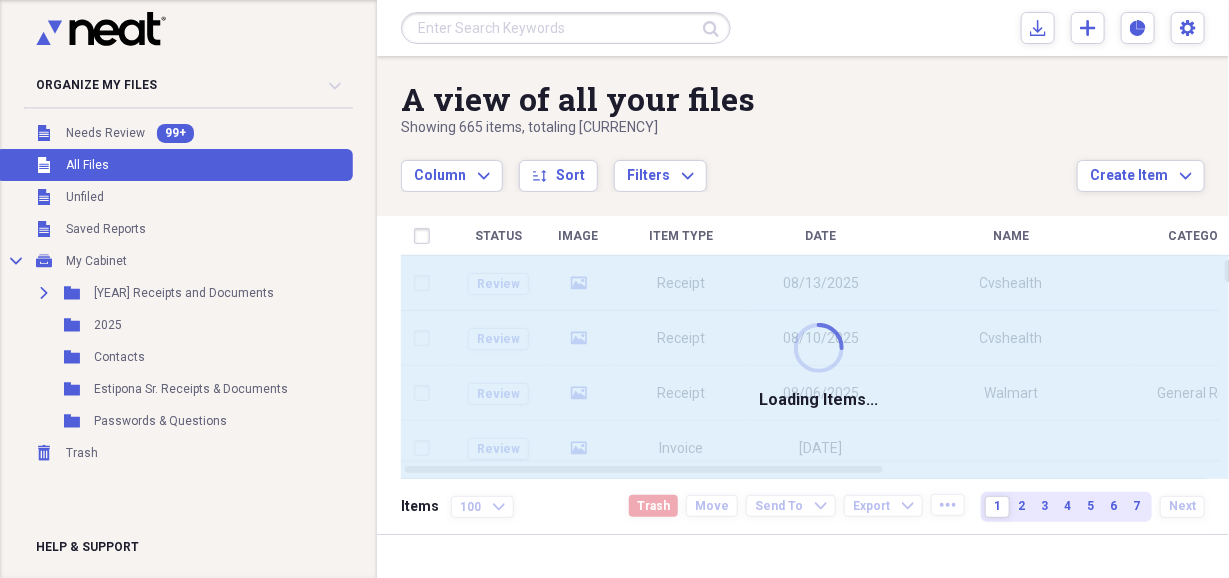click at bounding box center (566, 28) 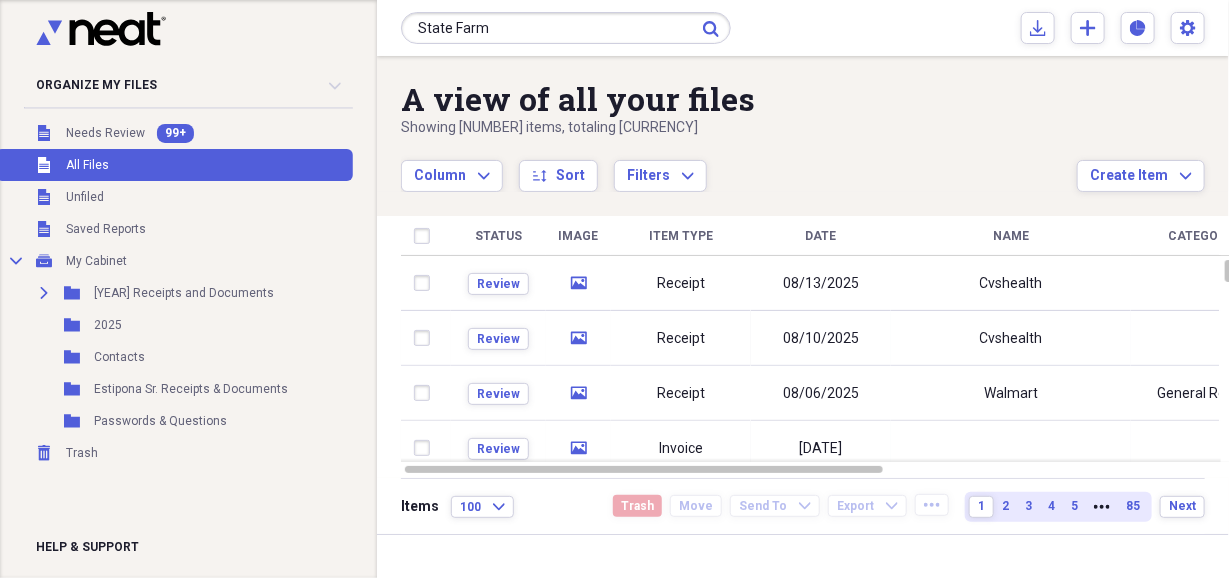 type on "State Farm" 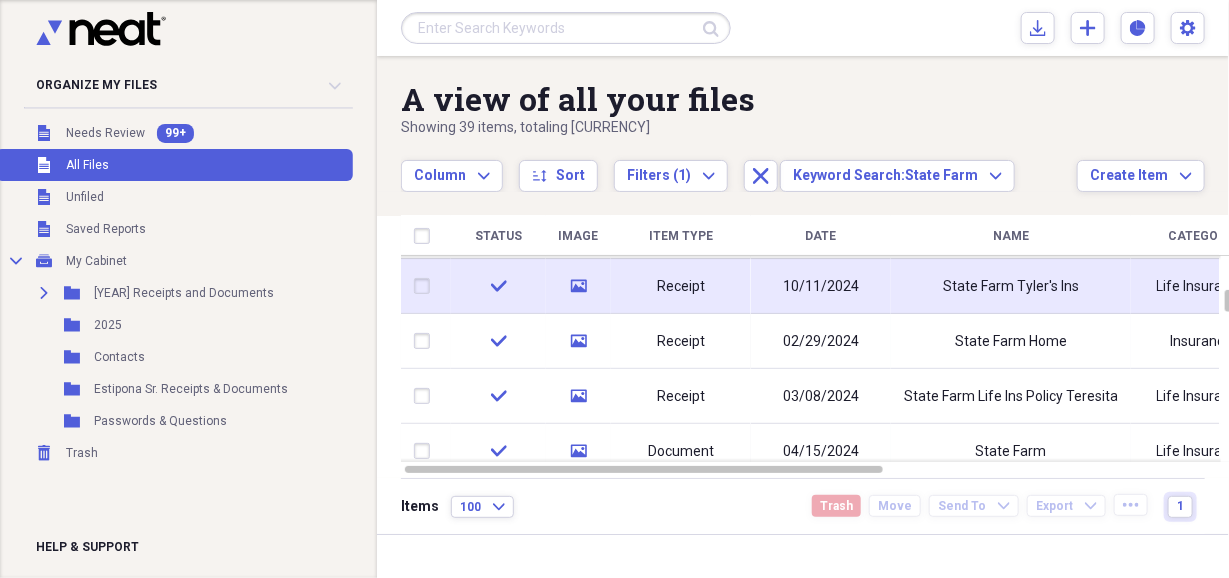 click on "Receipt" at bounding box center (681, 286) 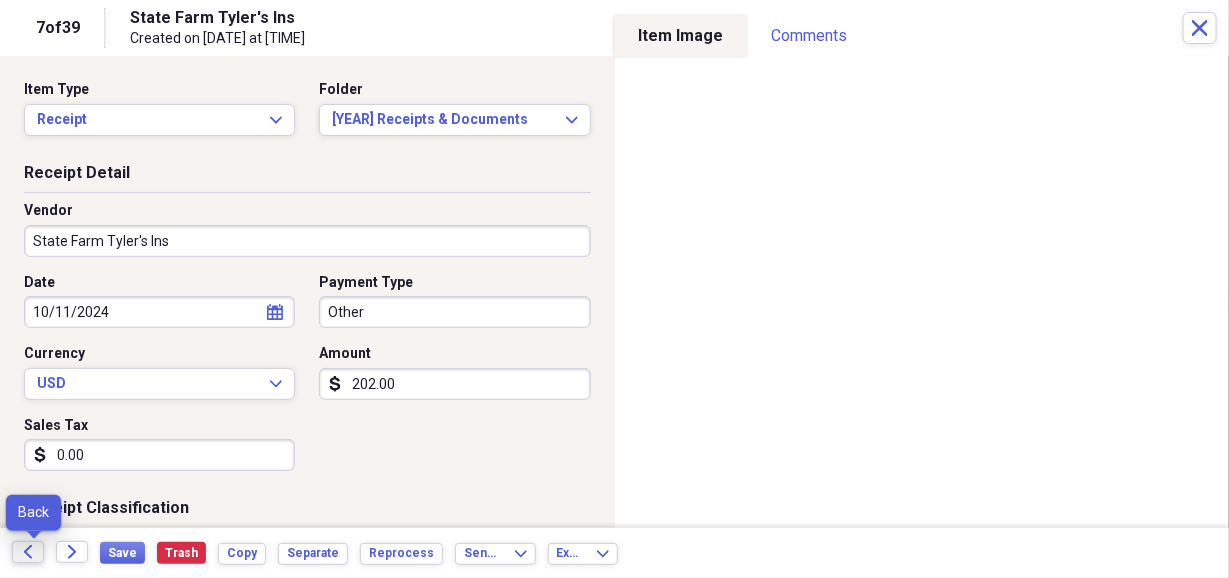 click on "Back" 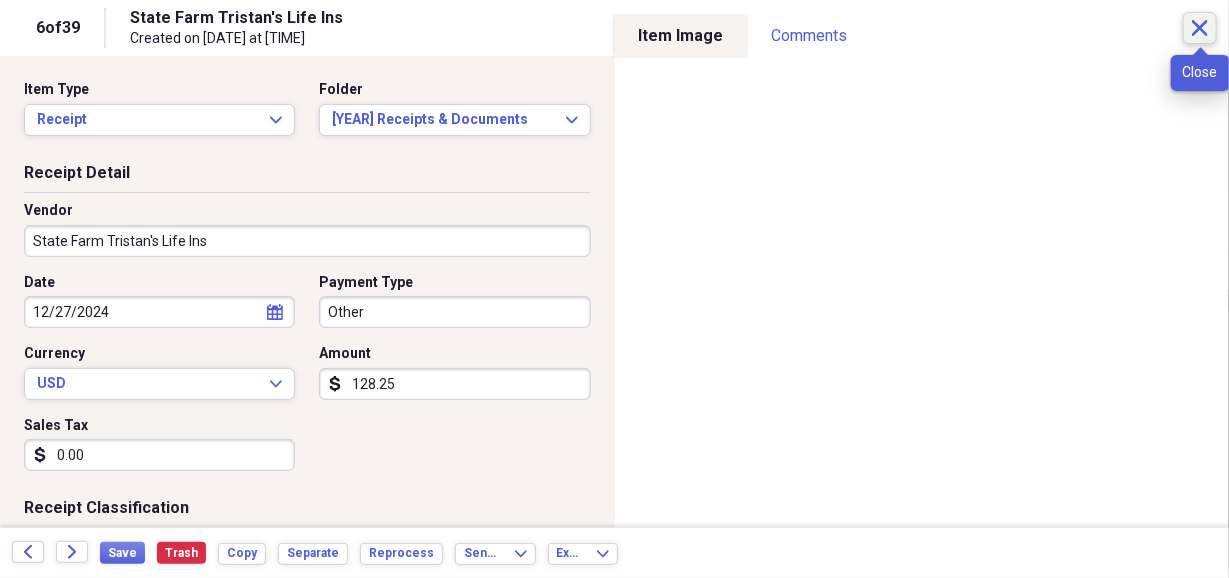 click on "Close" 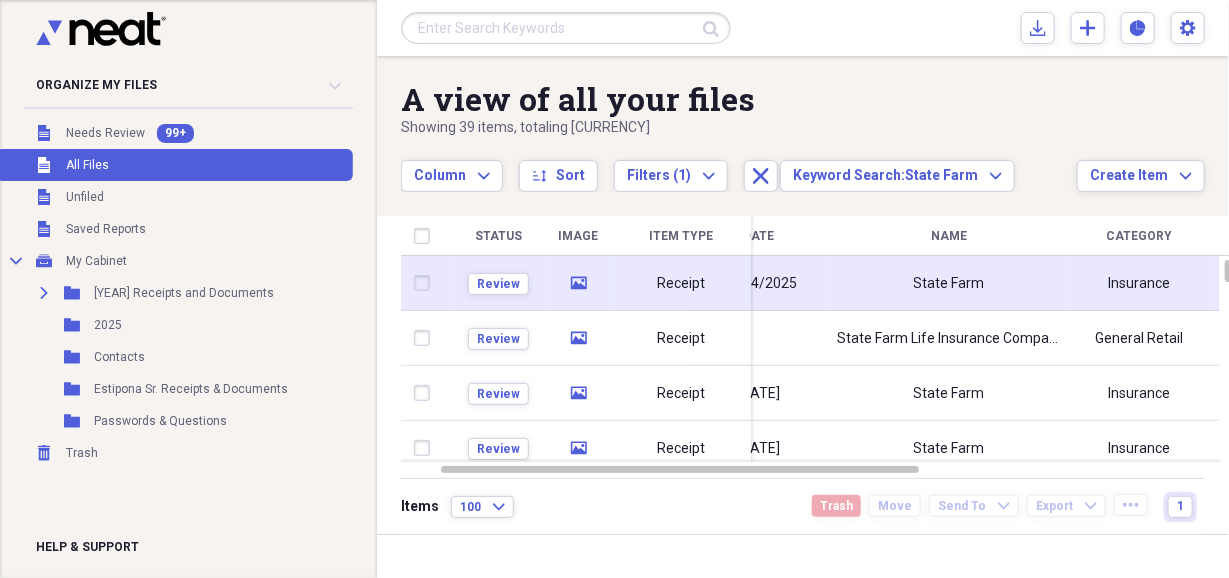 click on "State Farm" at bounding box center [949, 283] 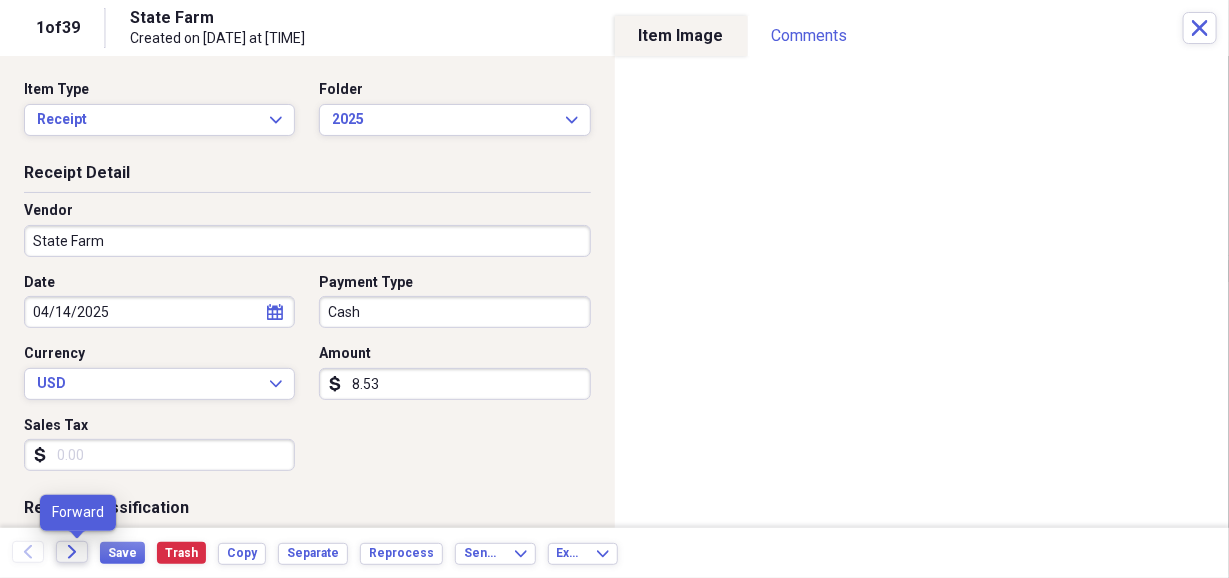 click on "Forward" 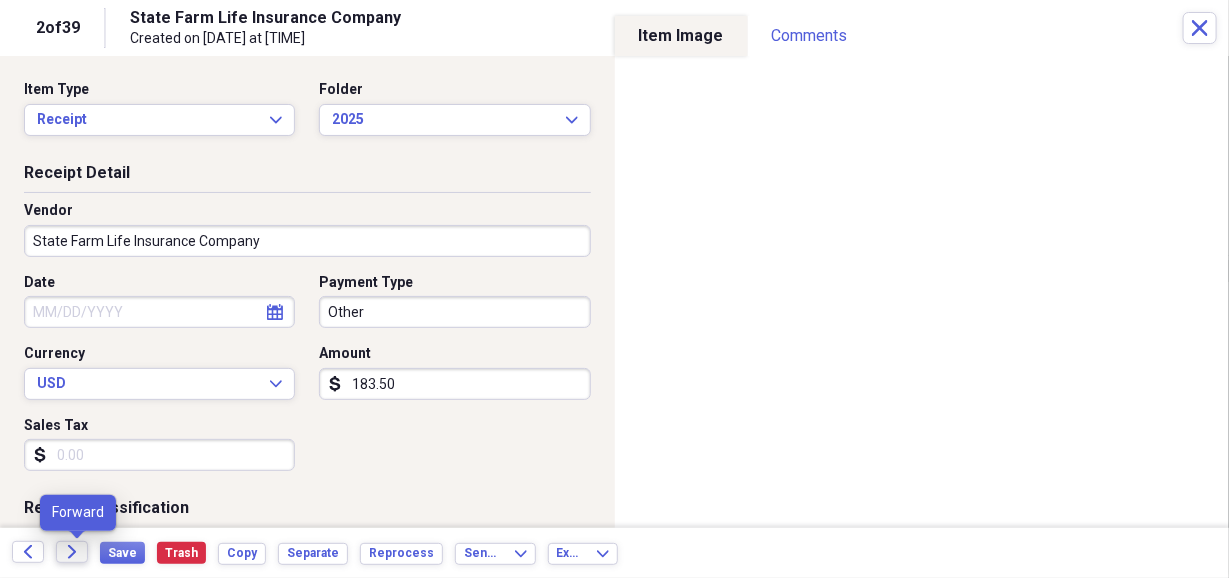 click on "Forward" 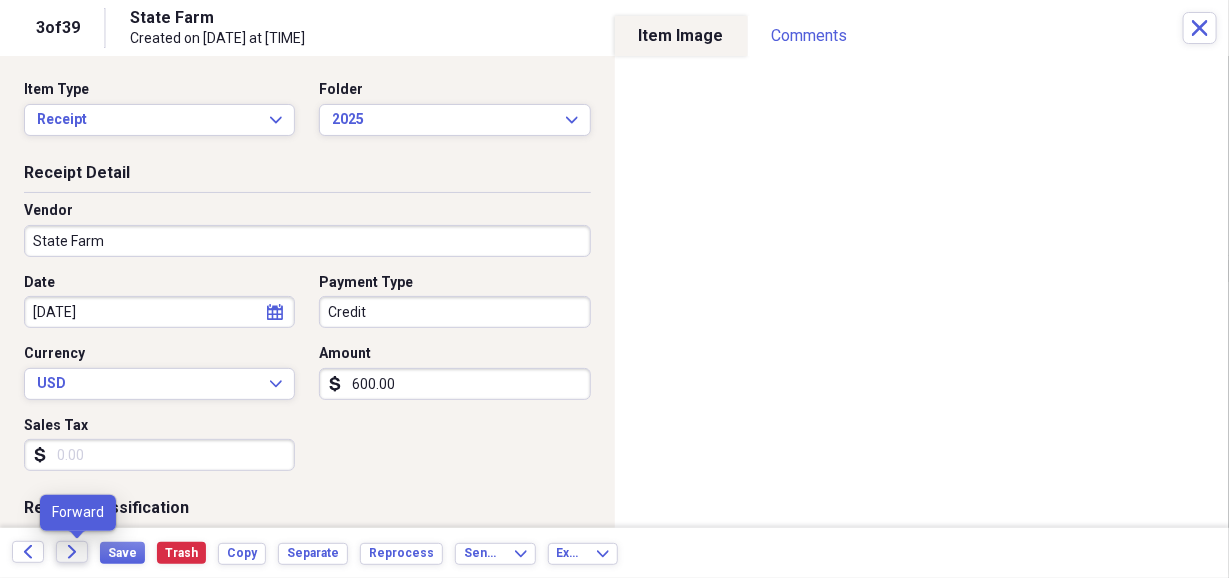 click on "Forward" 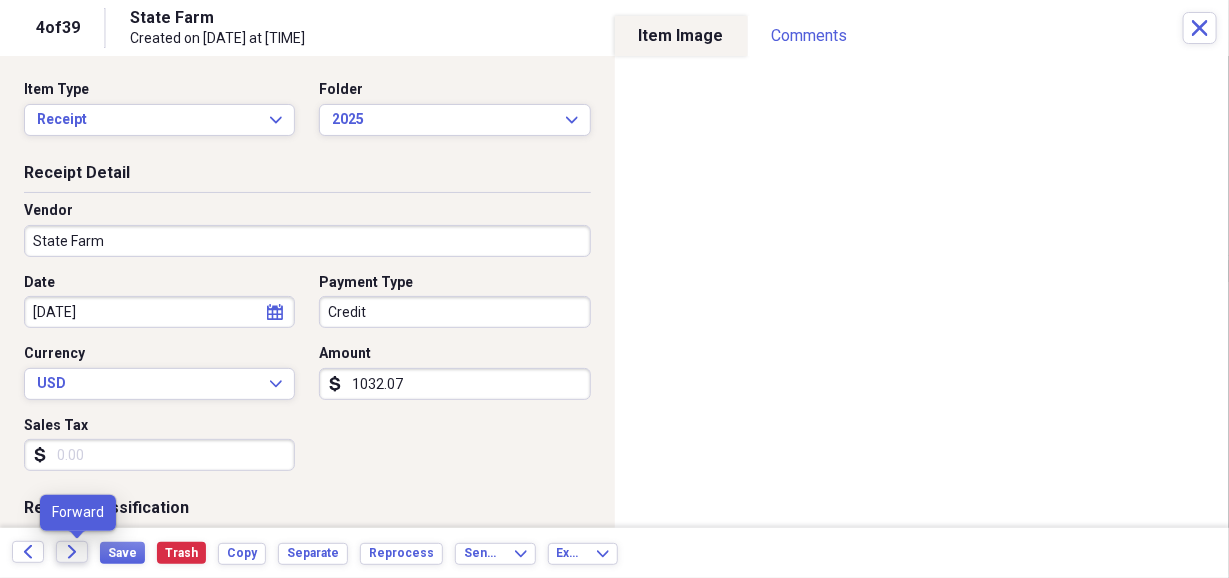 click on "Forward" 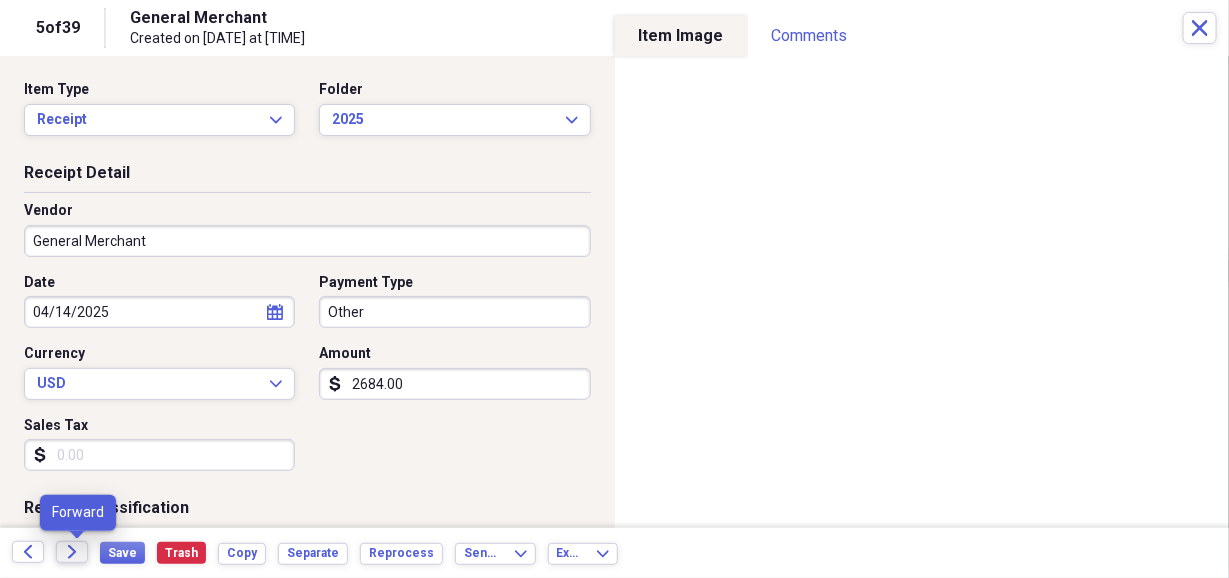 click on "Forward" 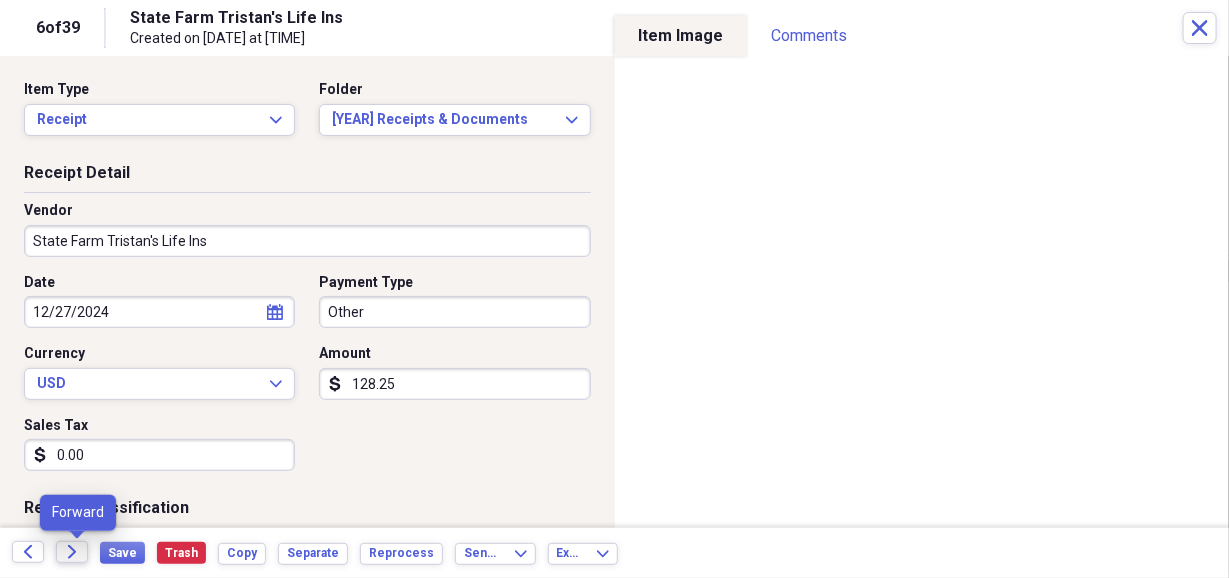 click on "Forward" 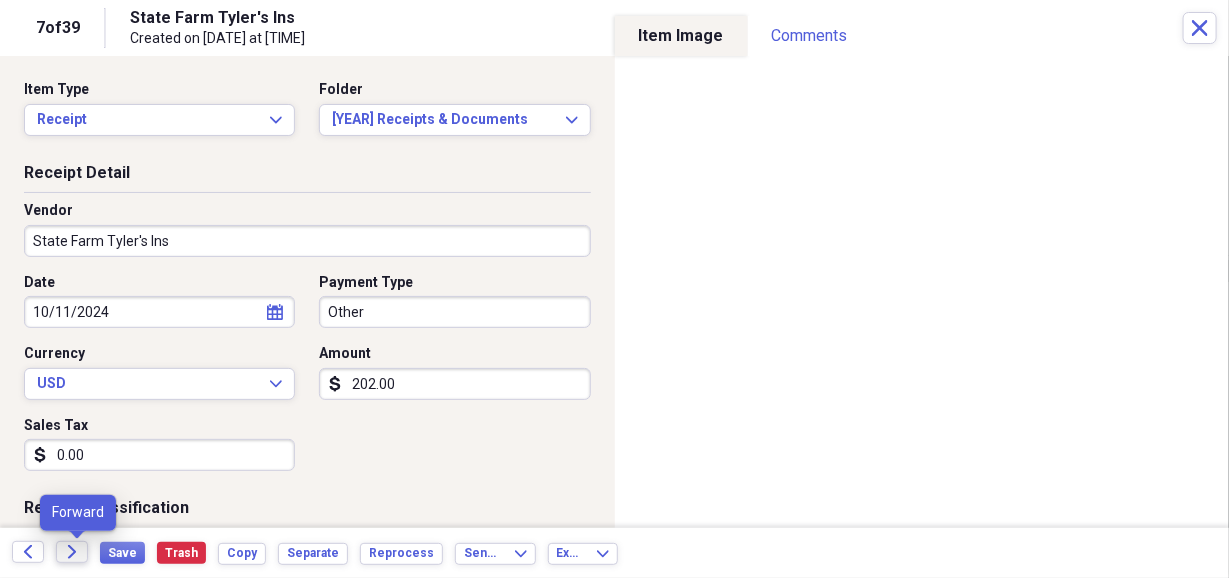 click on "Forward" 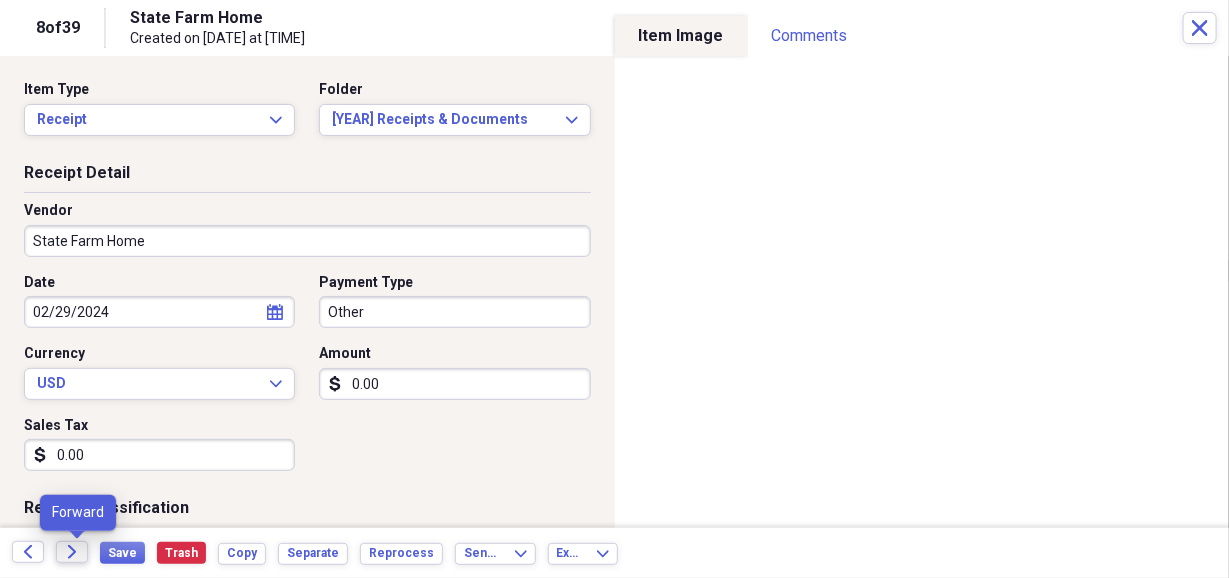 click on "Forward" 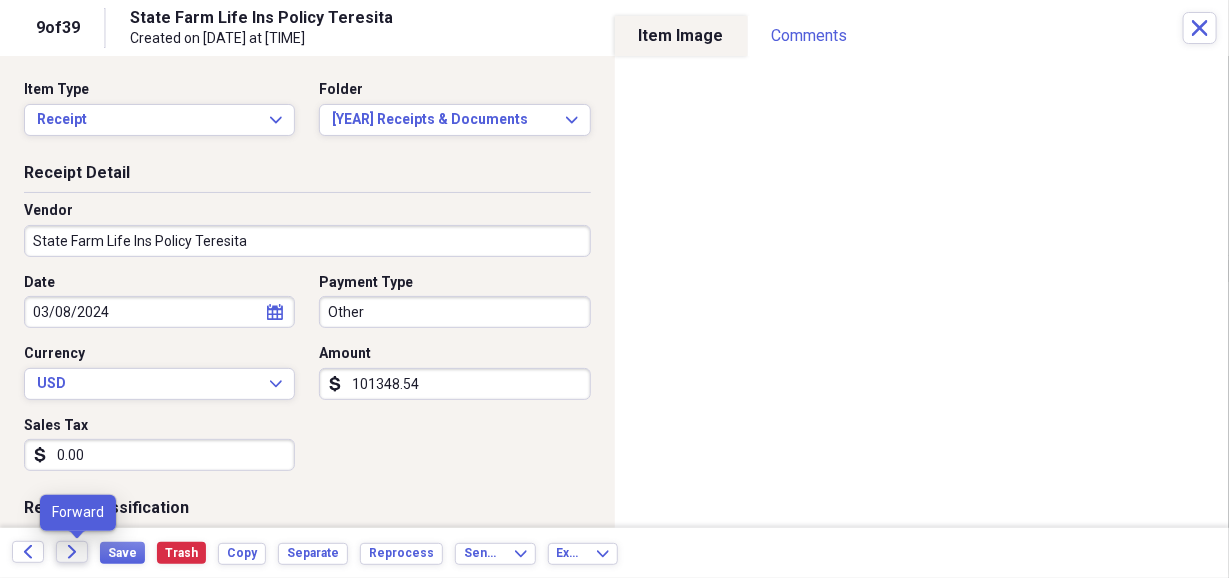 click on "Forward" 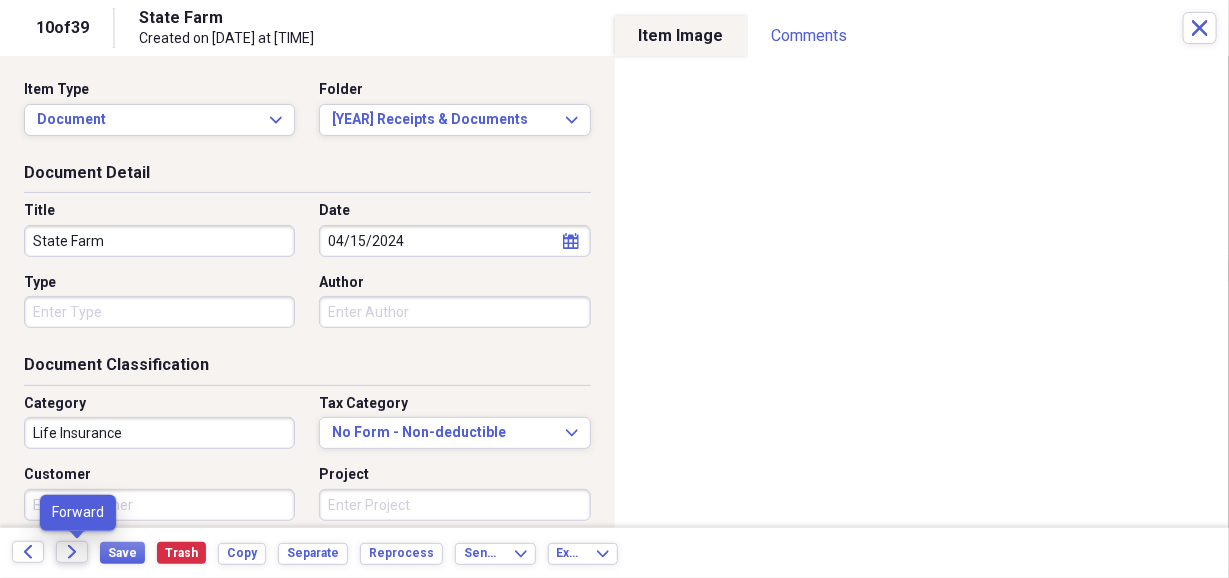 click on "Forward" 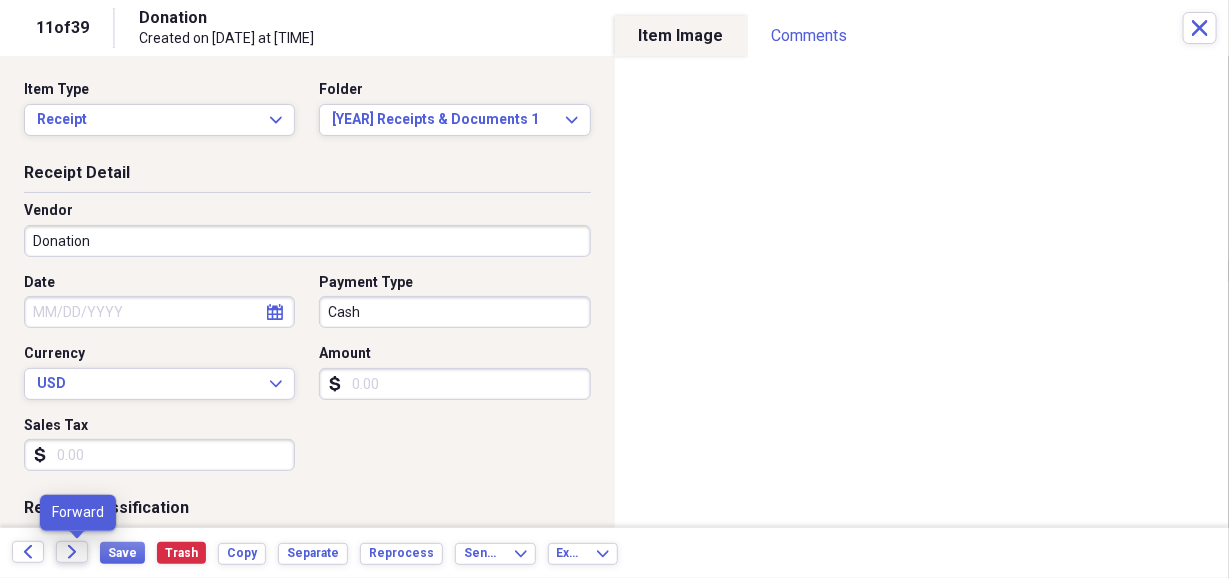click on "Forward" 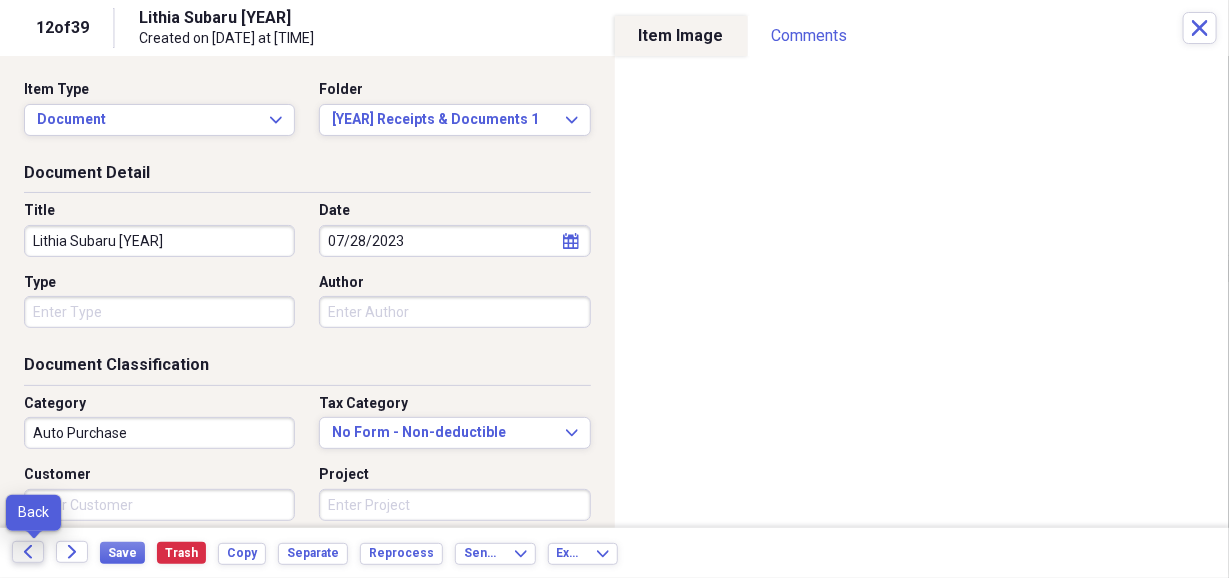 click on "Back" at bounding box center [28, 552] 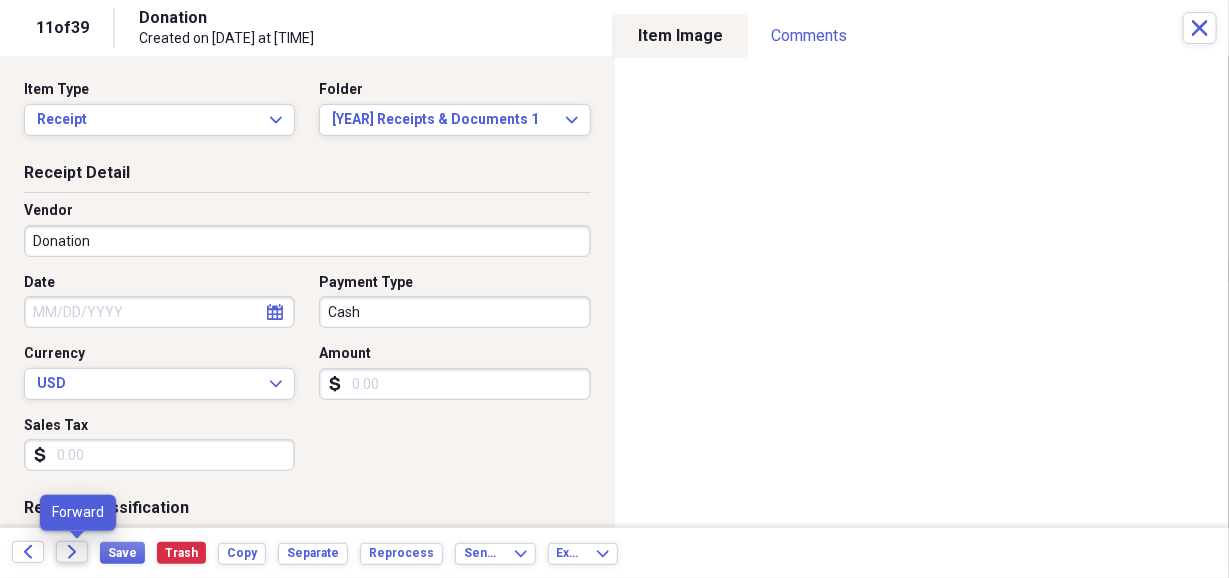 click on "Forward" 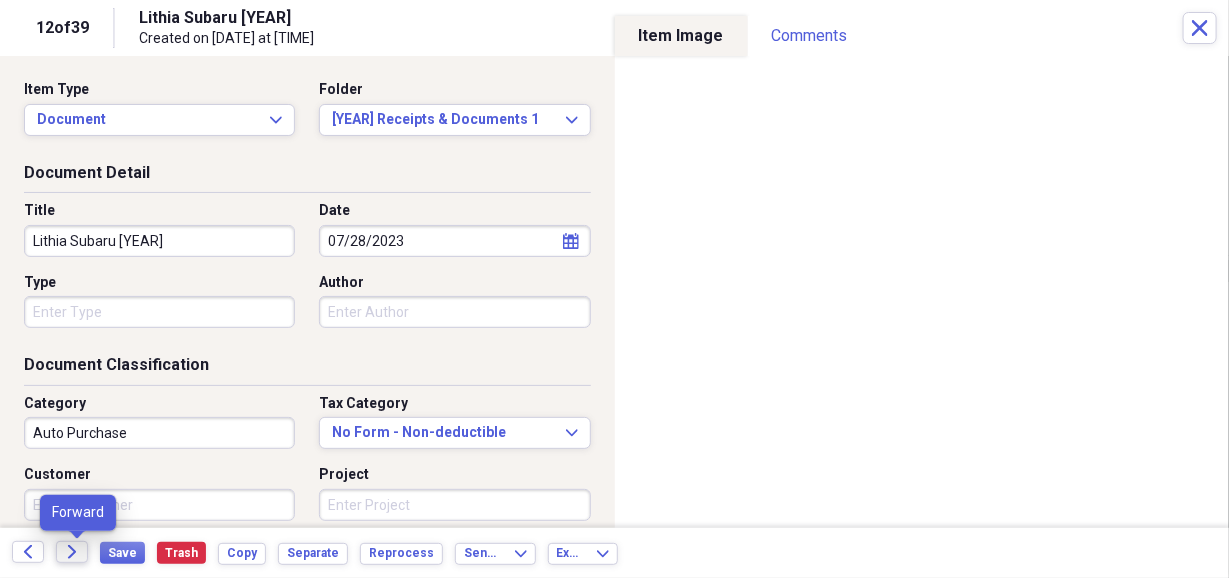 click on "Forward" 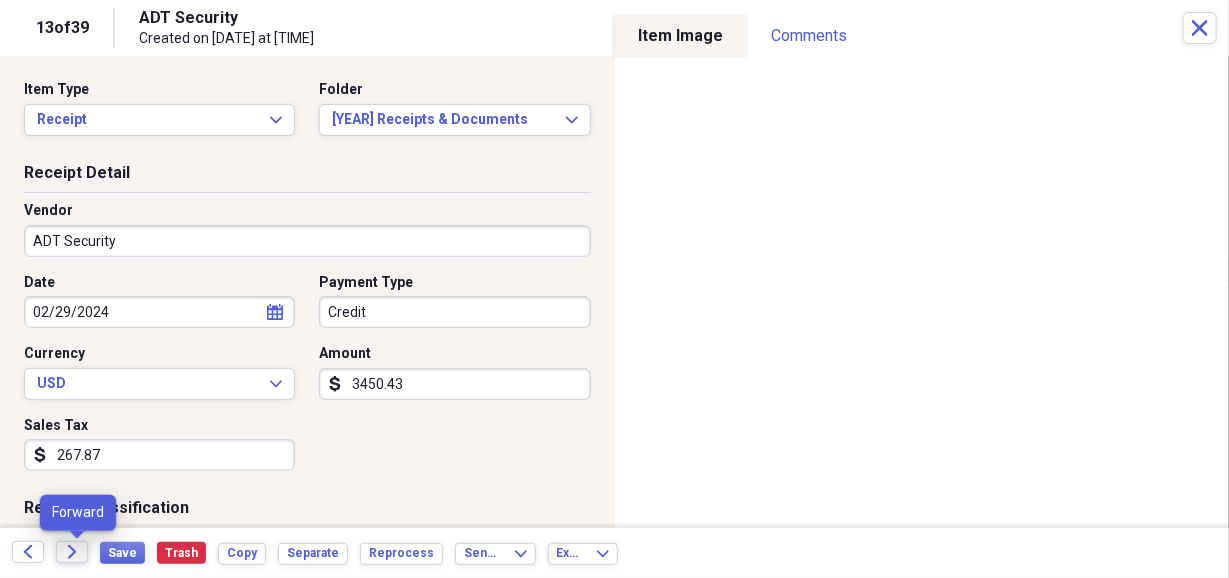 click on "Forward" 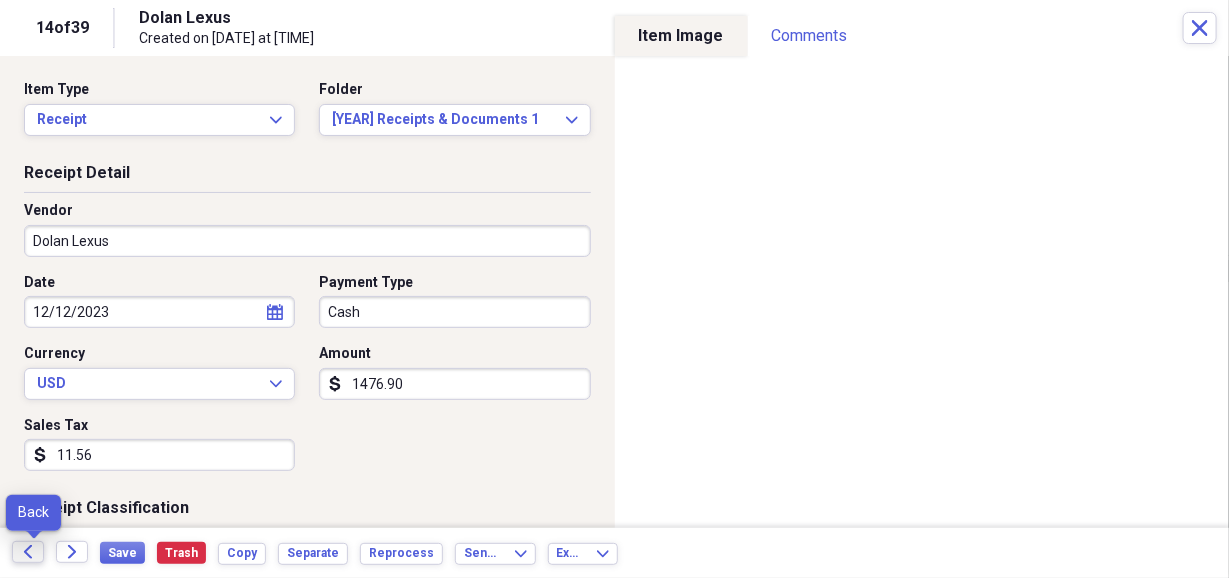click on "Back" 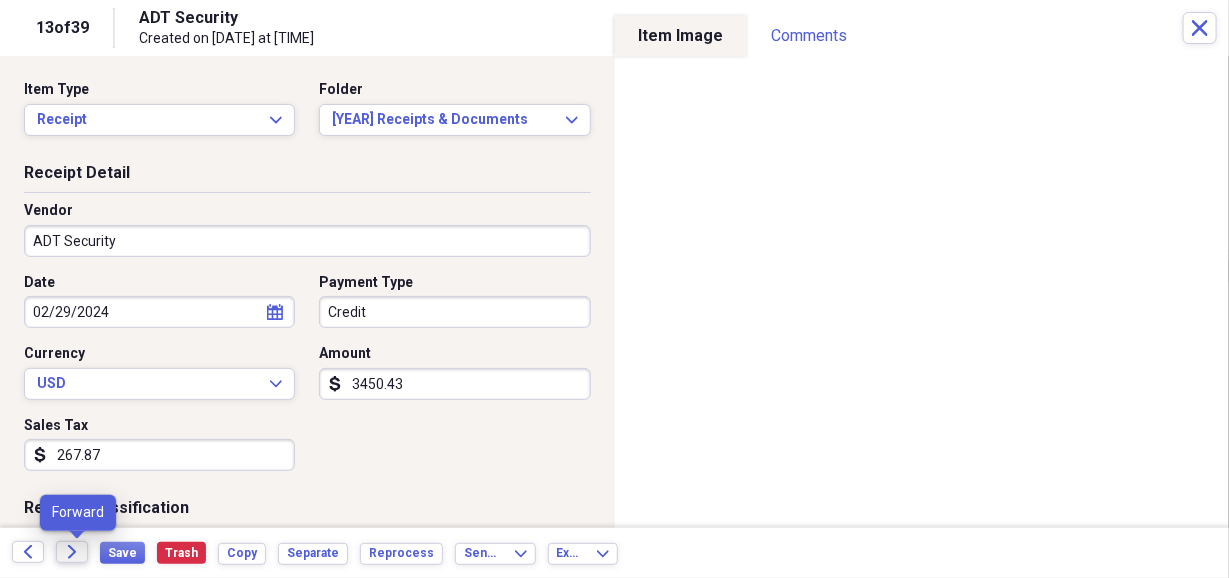 click on "Forward" 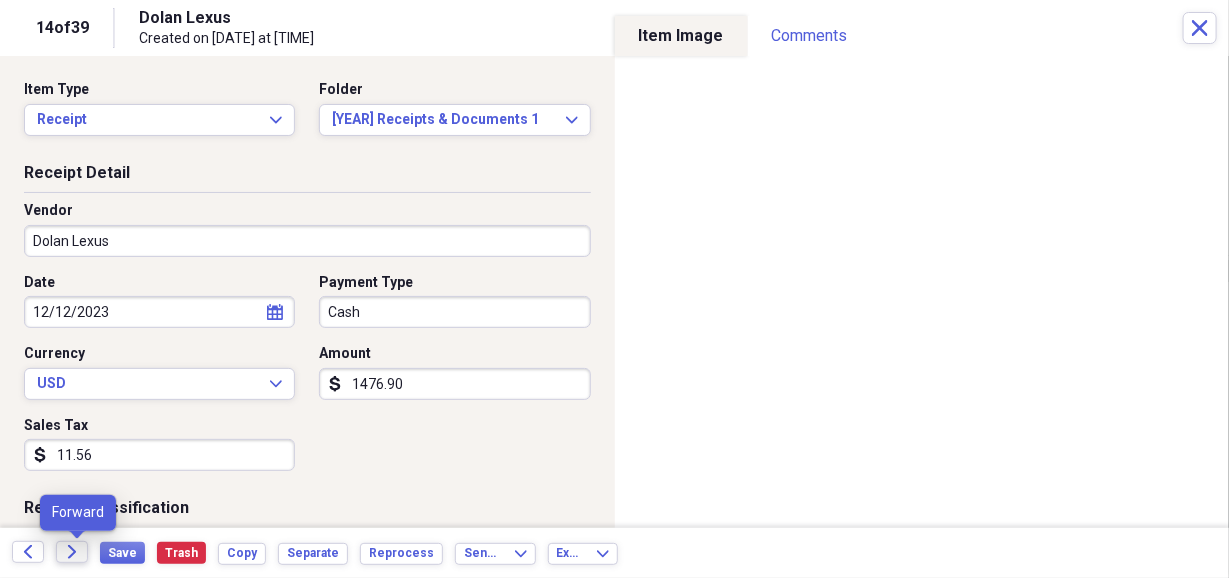 click on "Forward" 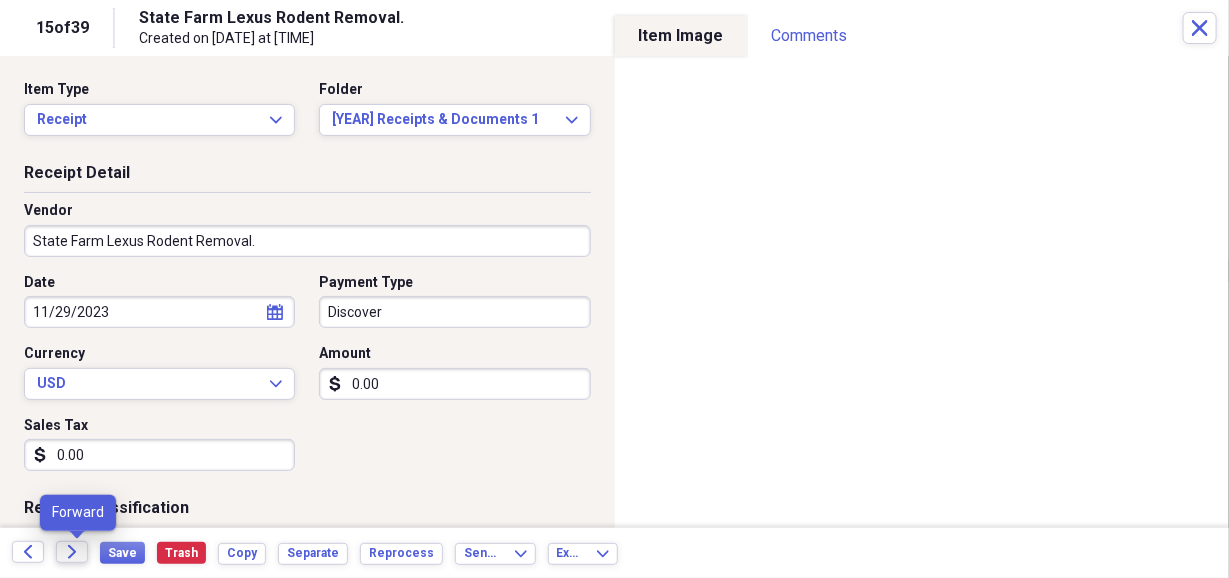 click on "Forward" 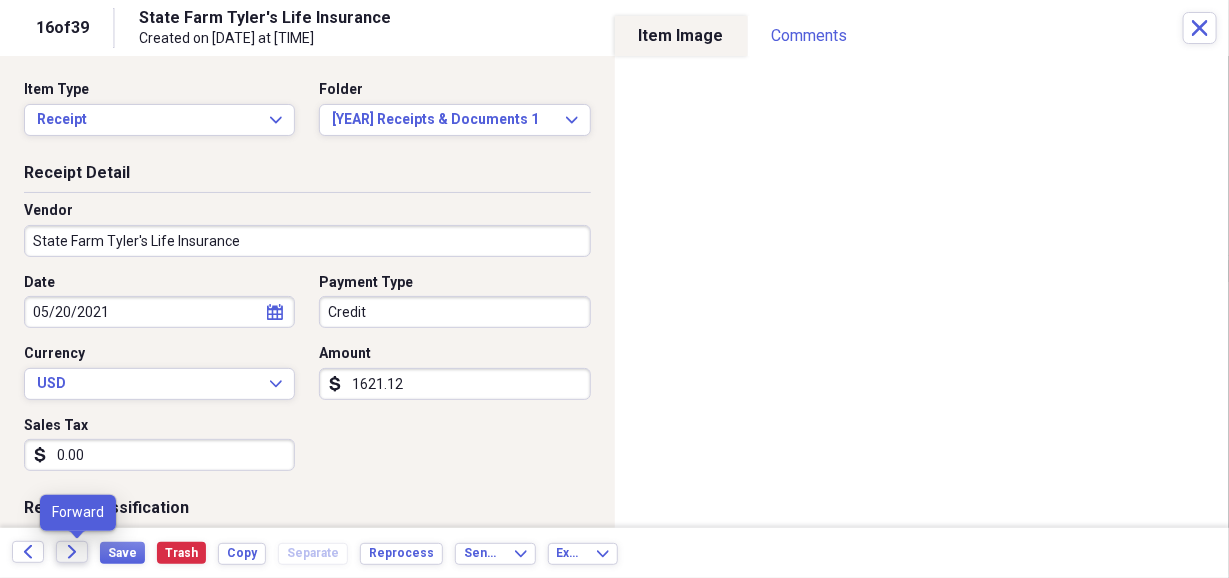 click on "Forward" 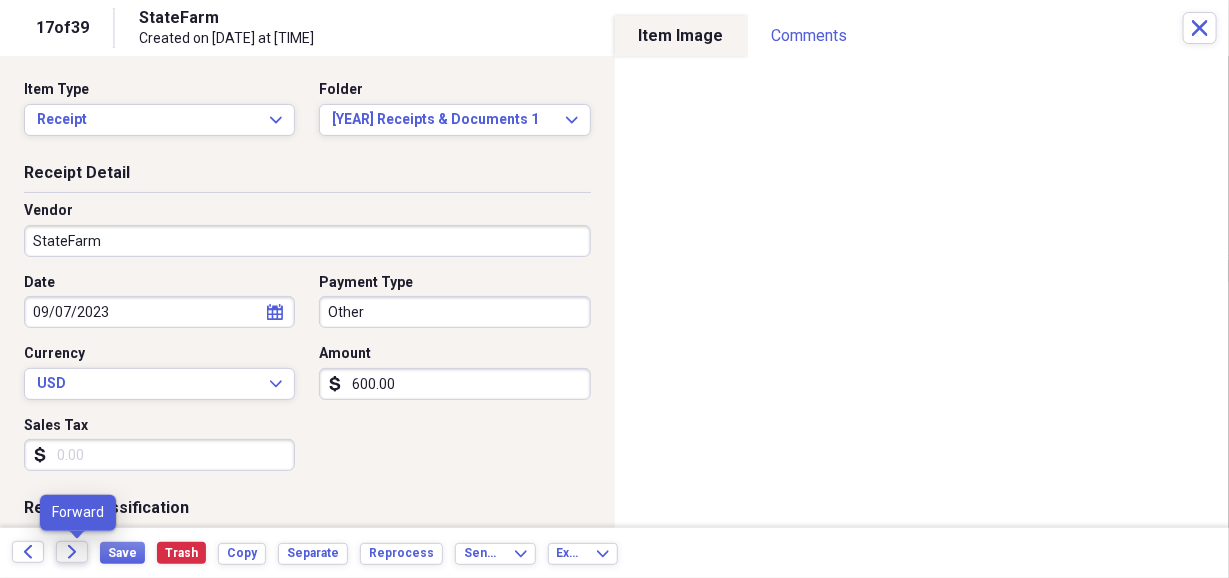 click on "Forward" 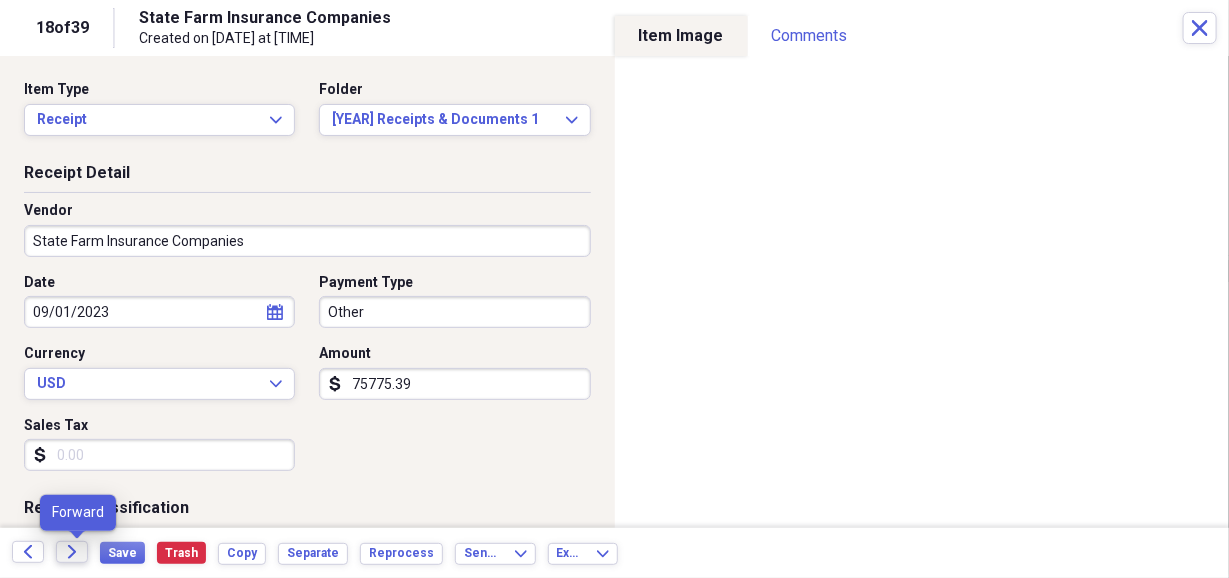 click on "Forward" 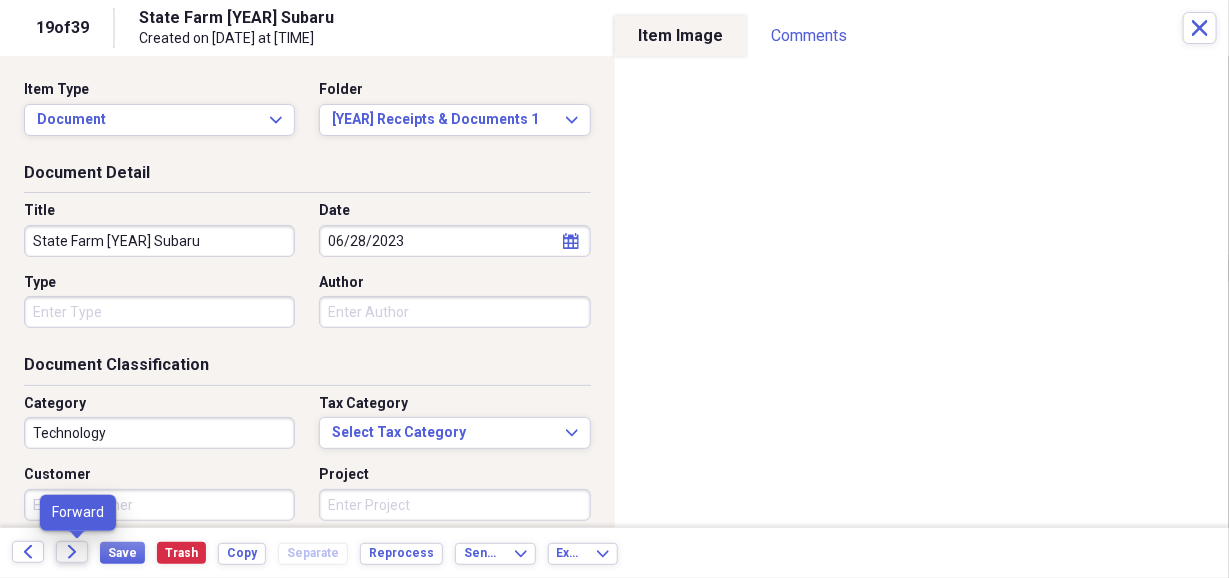 click on "Forward" 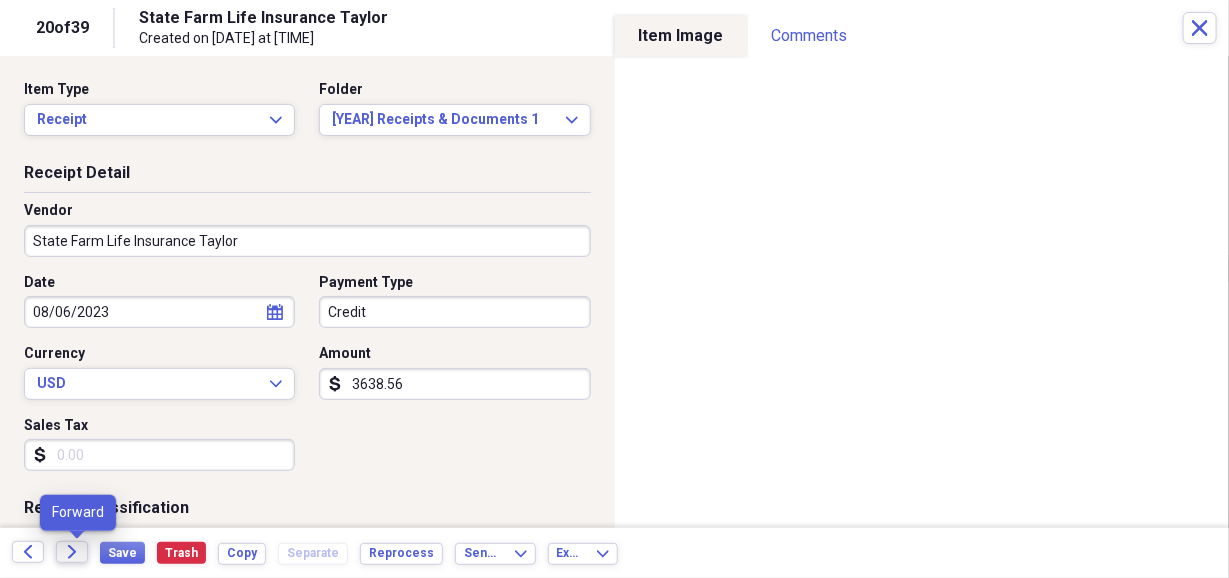 click on "Forward" 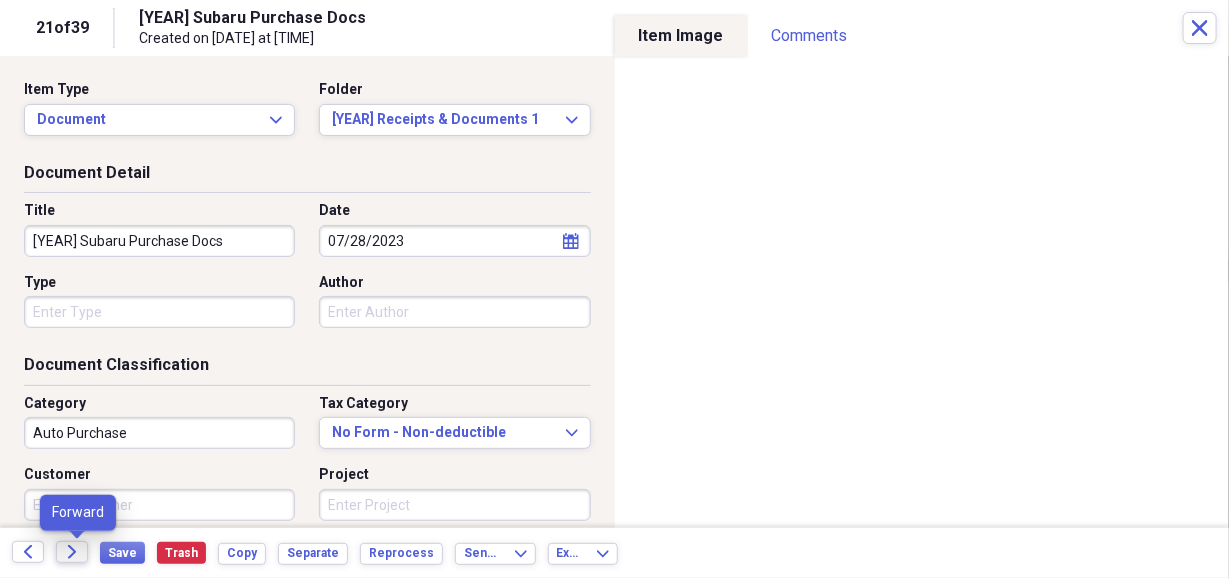 click on "Forward" 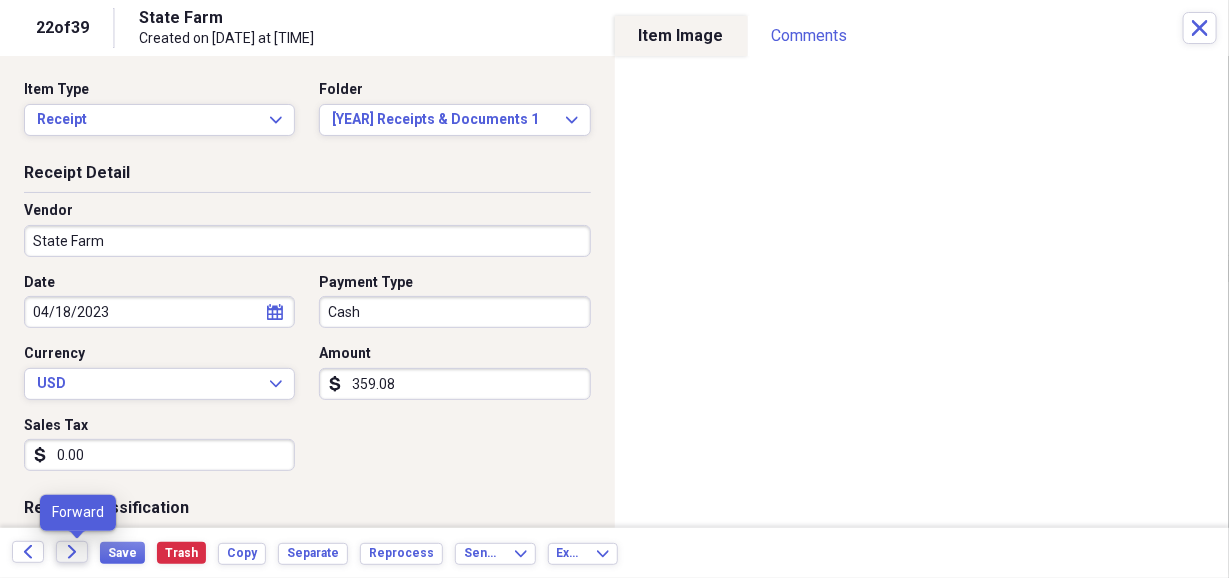 click on "Forward" 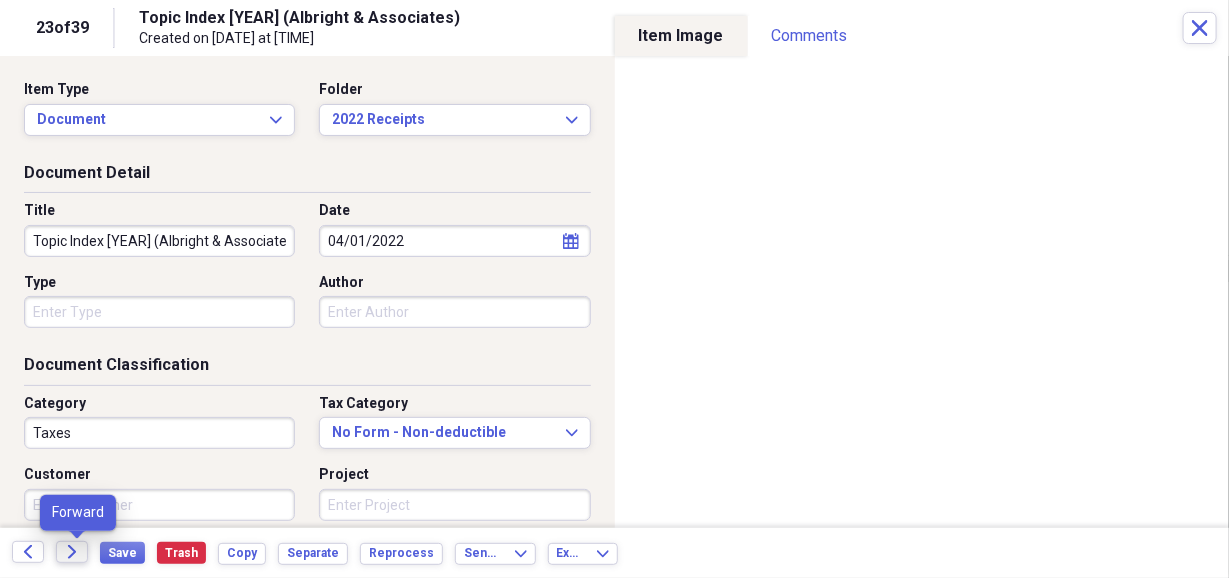 click on "Forward" 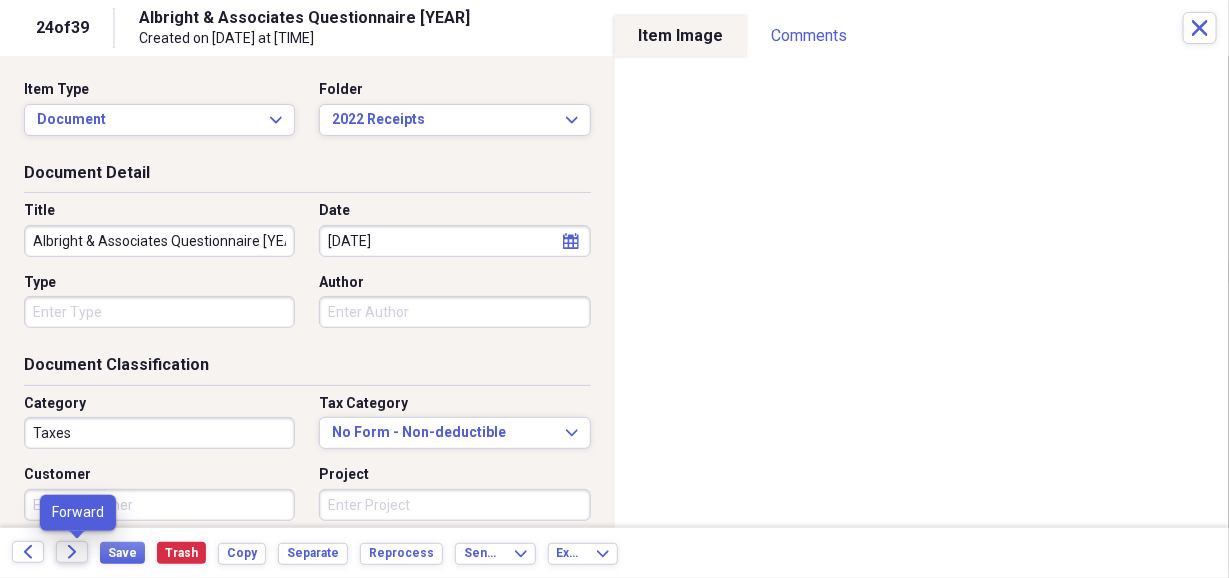click on "Forward" 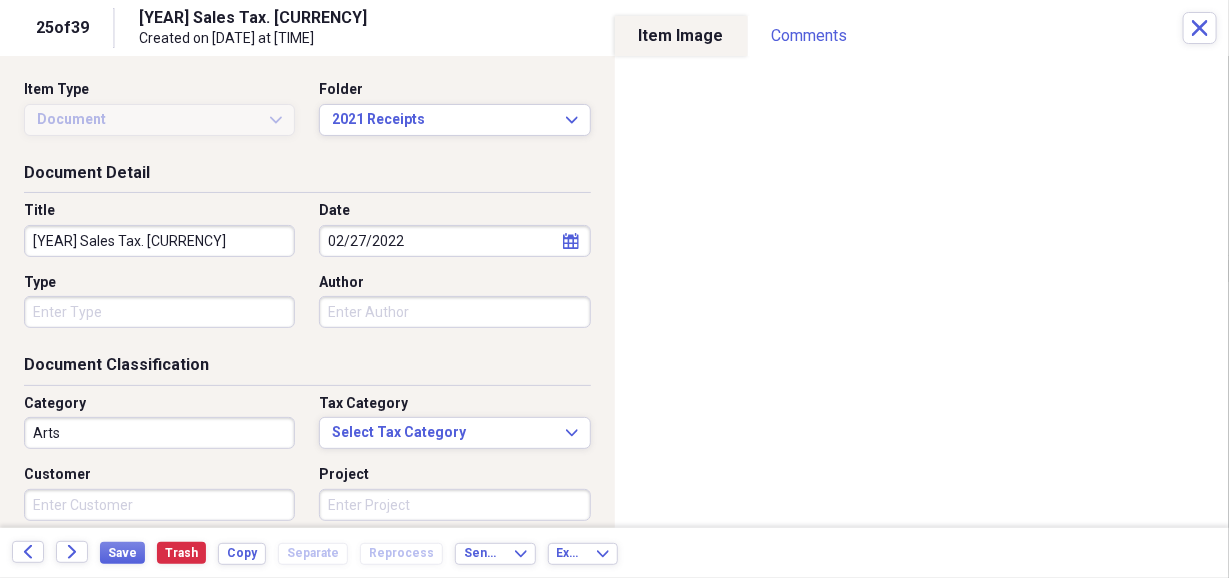 click on "Forward" 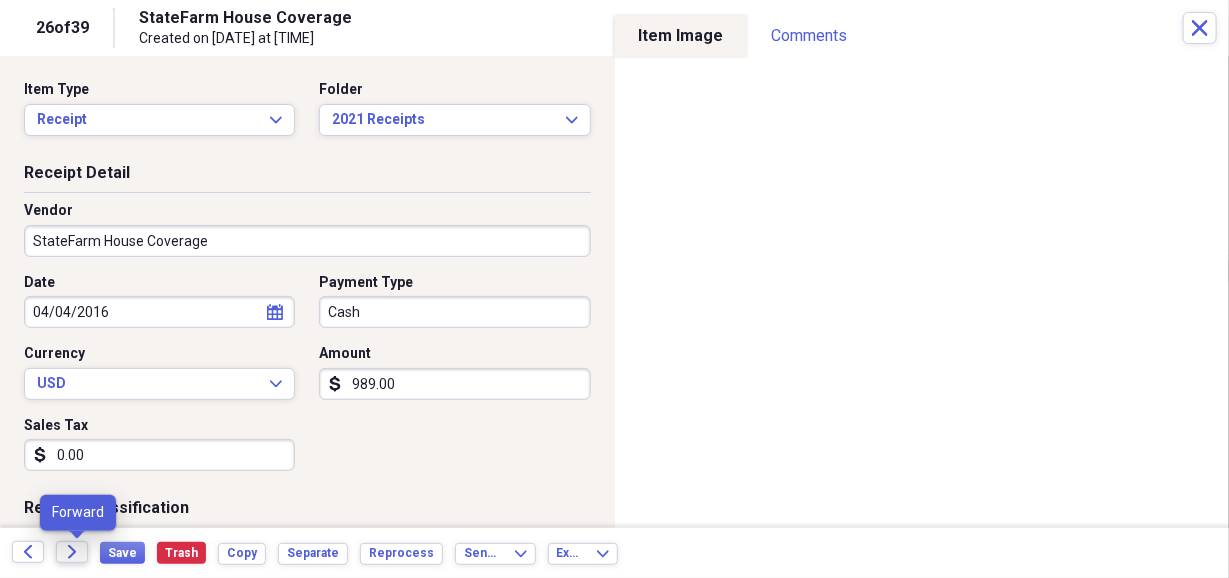 click on "Forward" 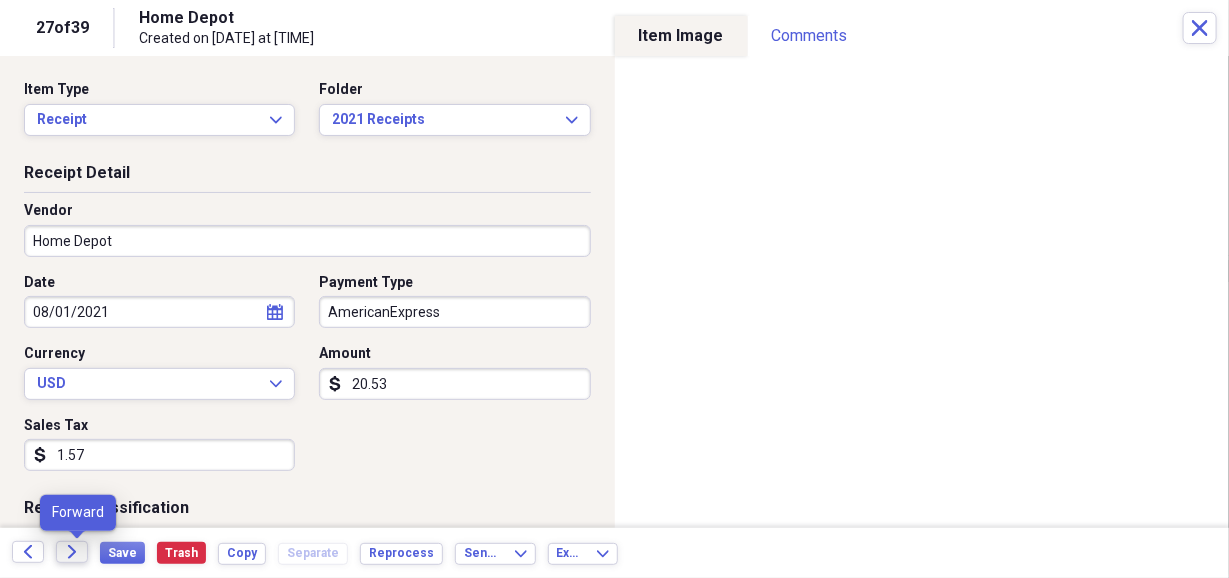 click on "Forward" 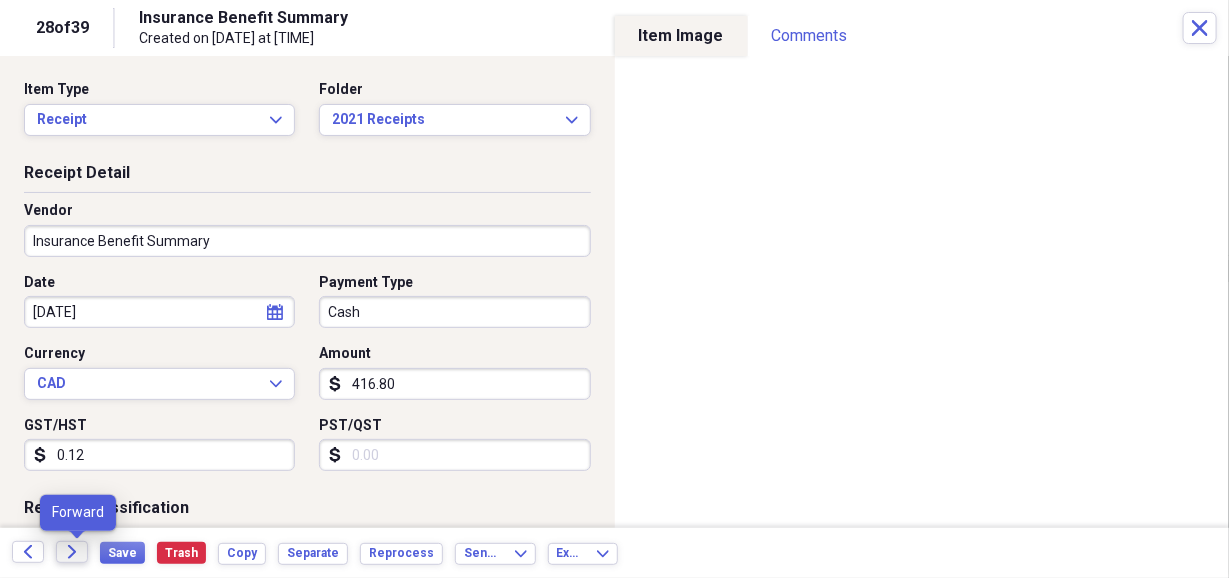 click on "Forward" 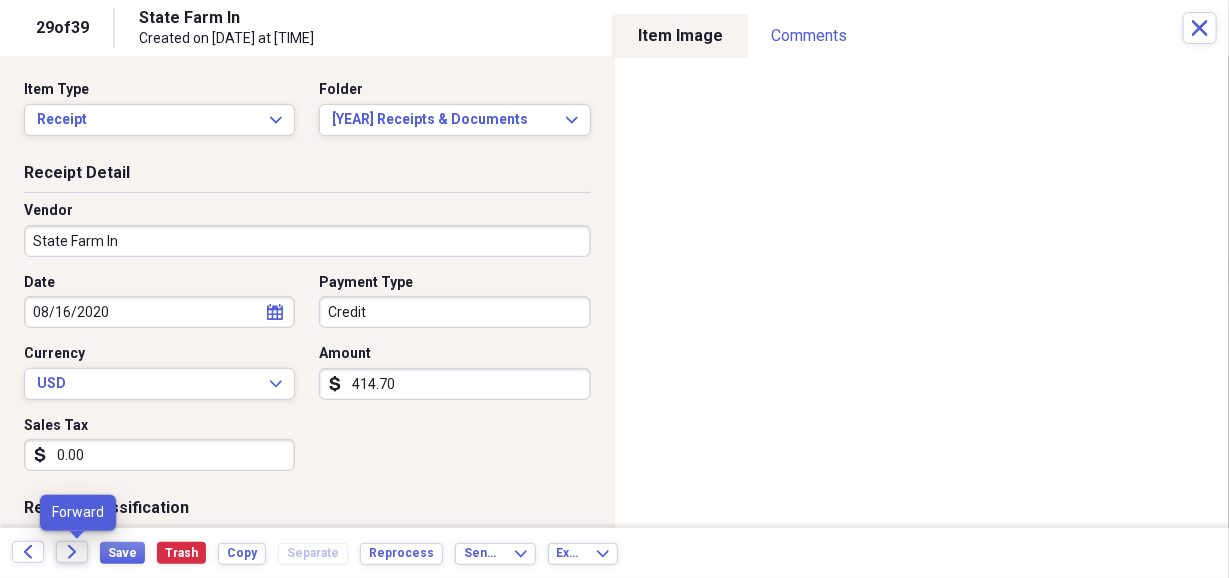 click on "Forward" 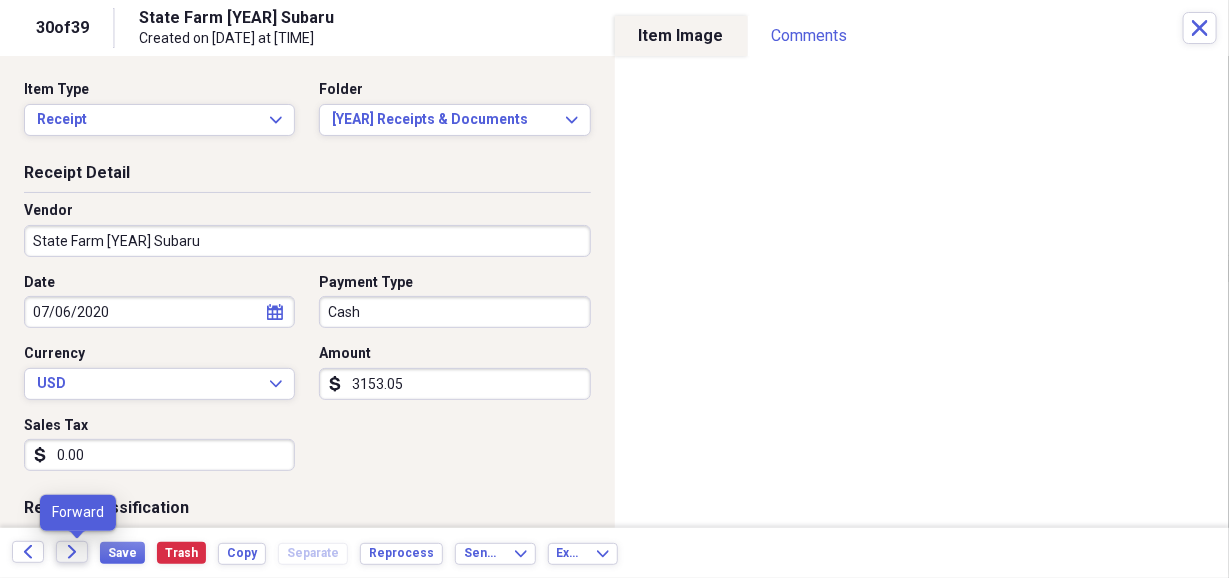 click on "Forward" 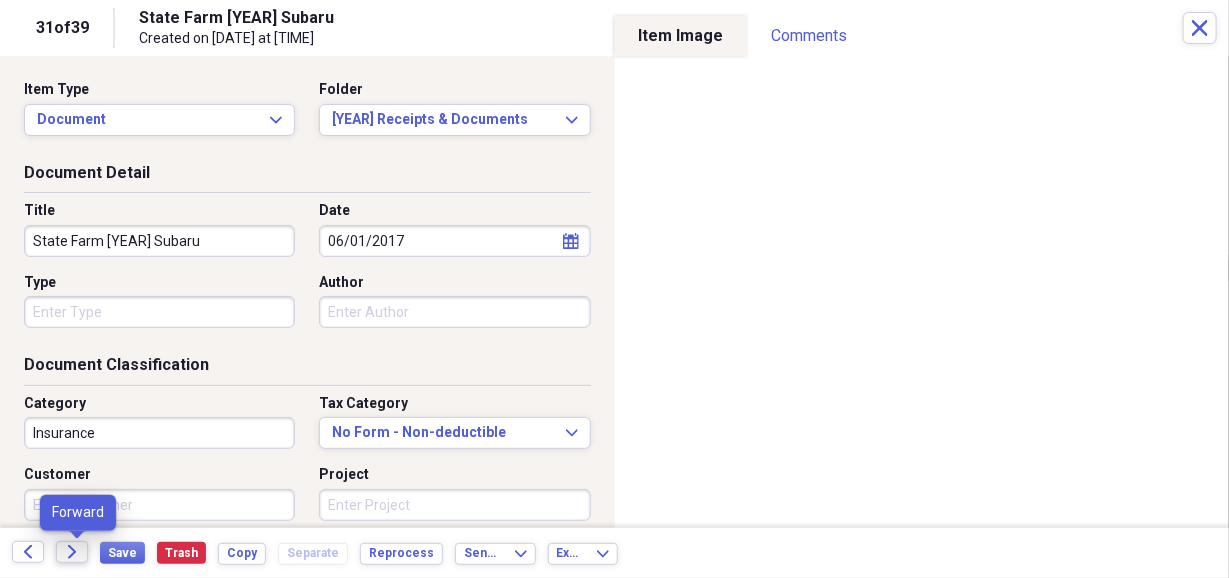 click on "Forward" 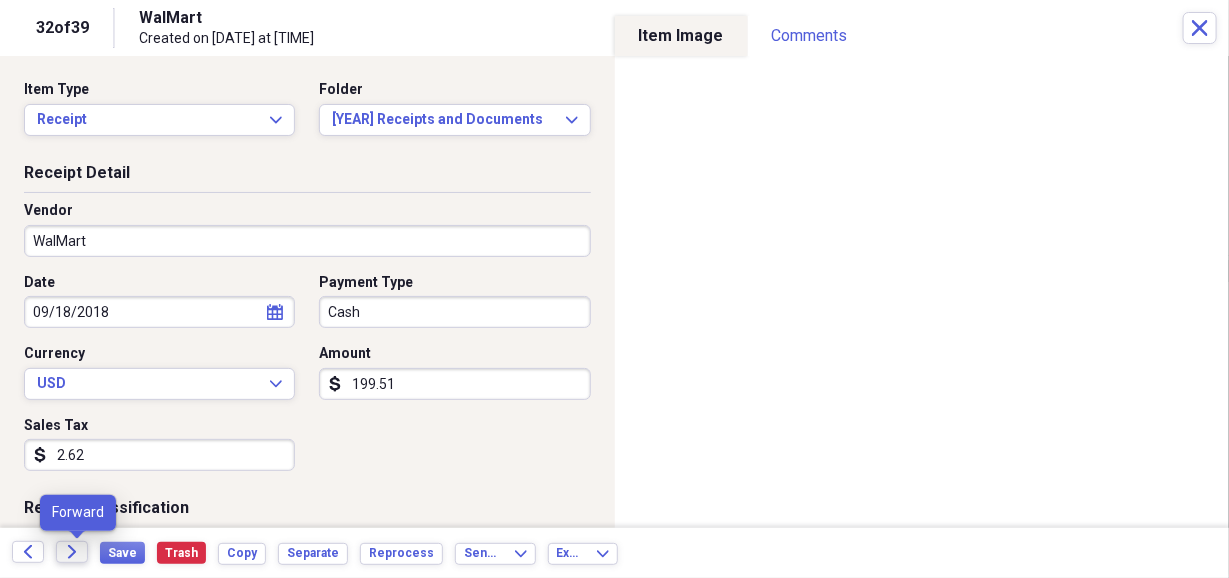 click on "Forward" 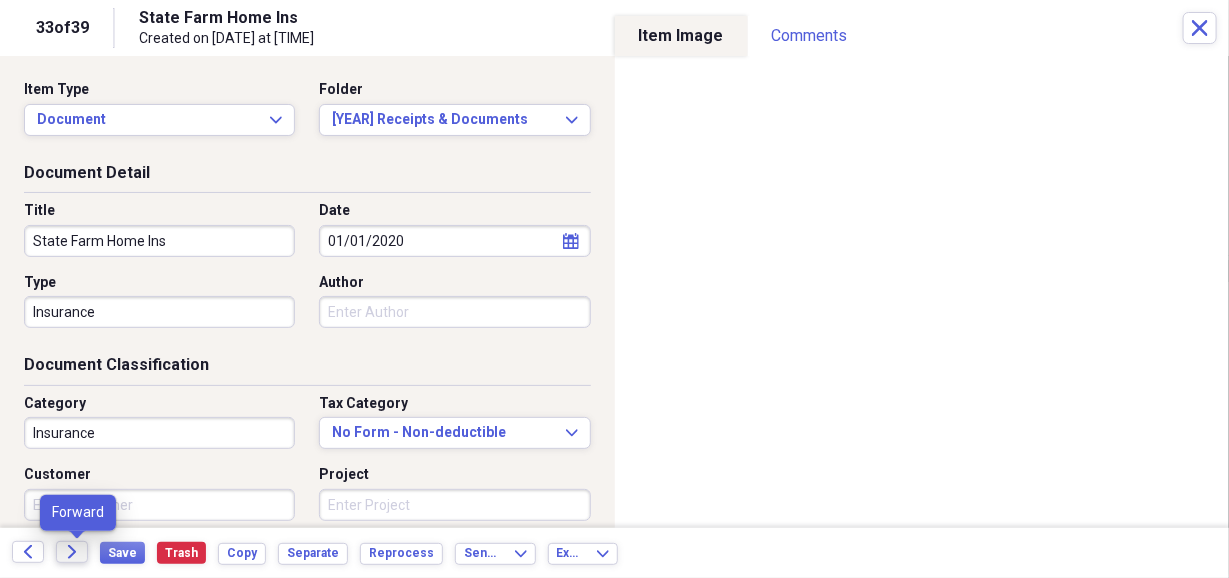 click on "Forward" 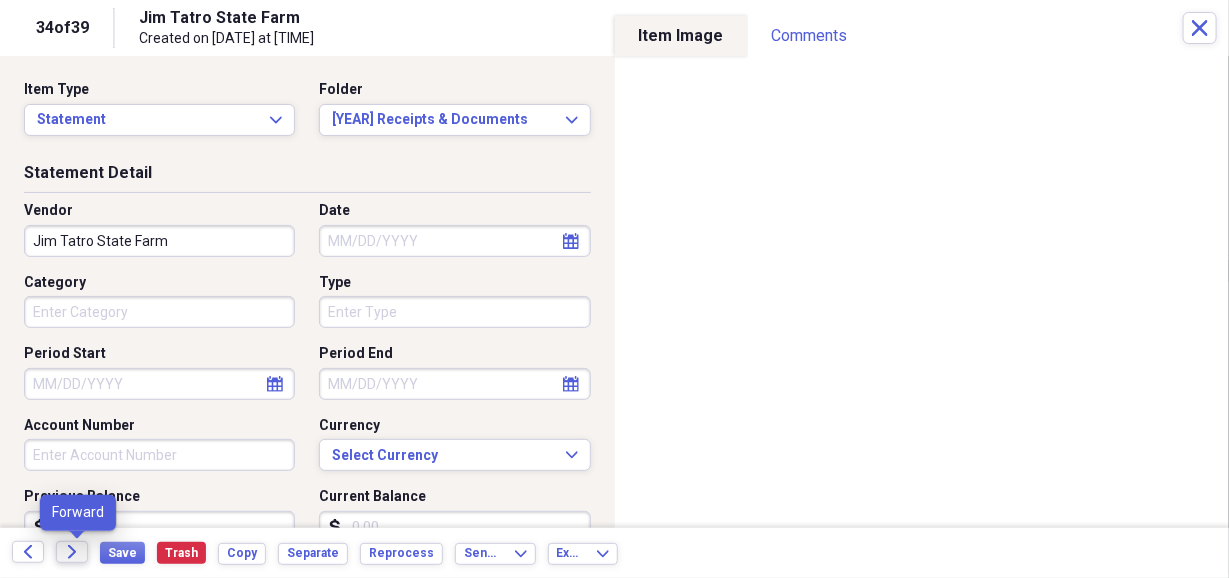 click on "Forward" at bounding box center [72, 552] 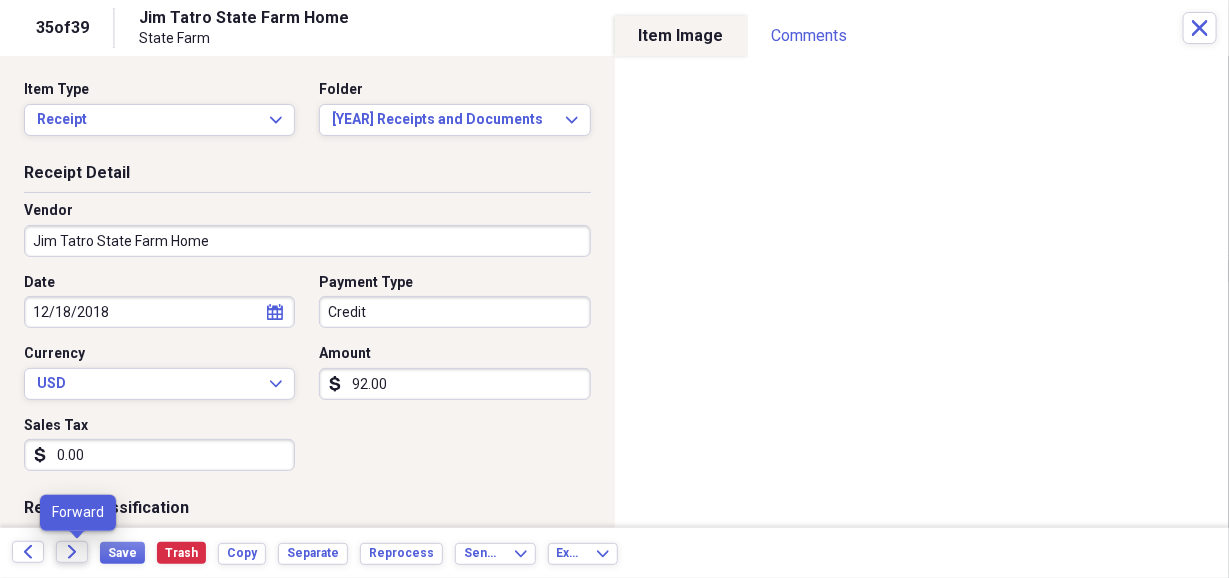 click on "Forward" at bounding box center (72, 552) 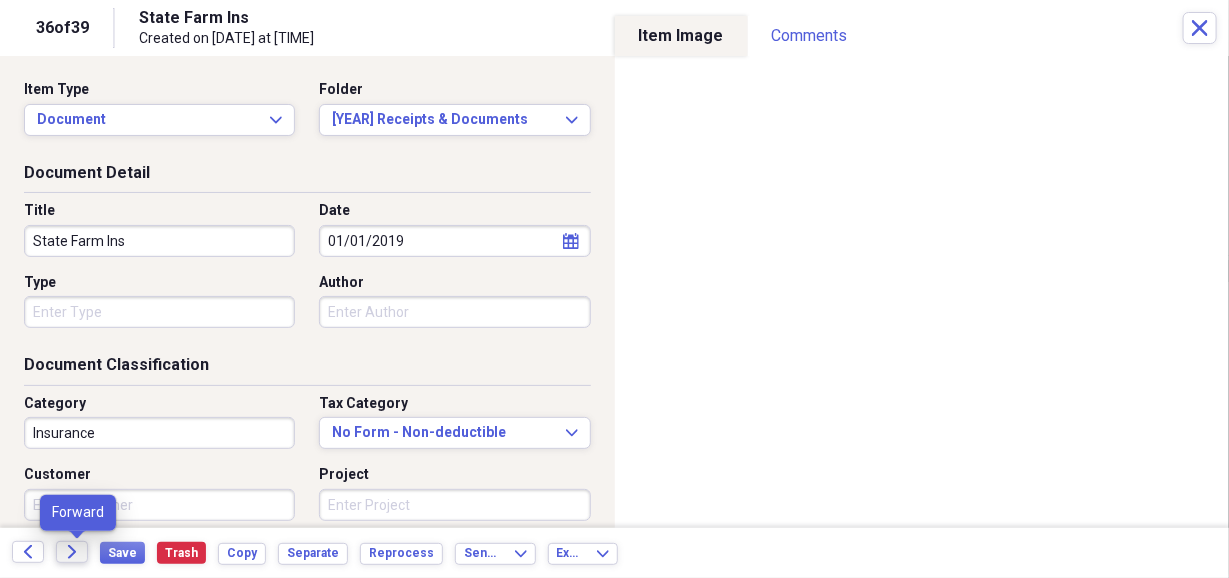 click on "Forward" 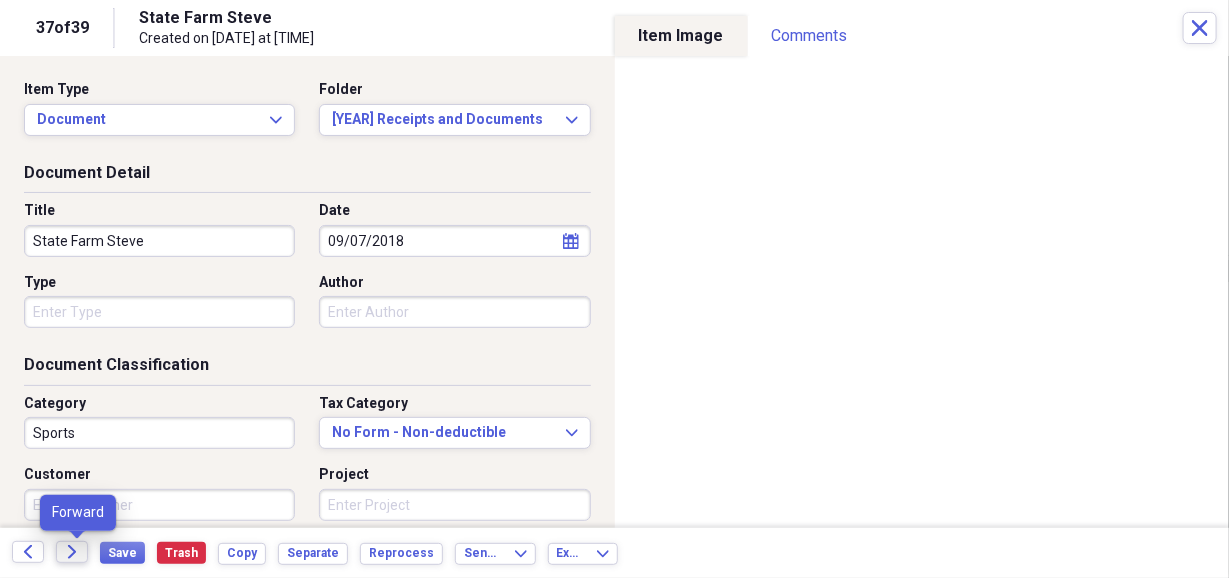 click on "Forward" 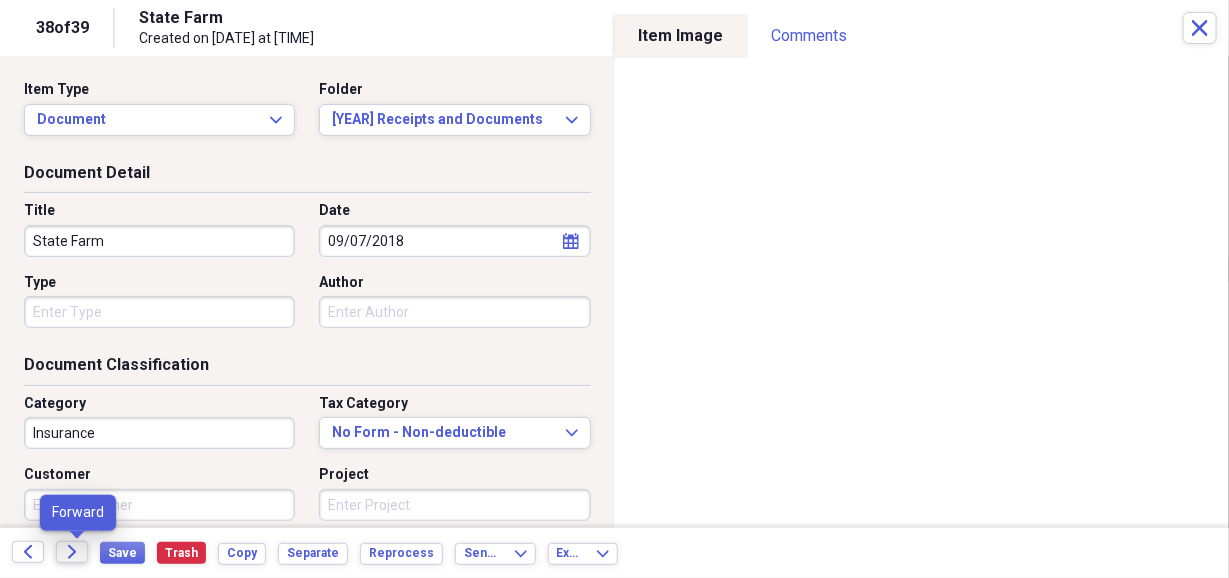 click on "Forward" 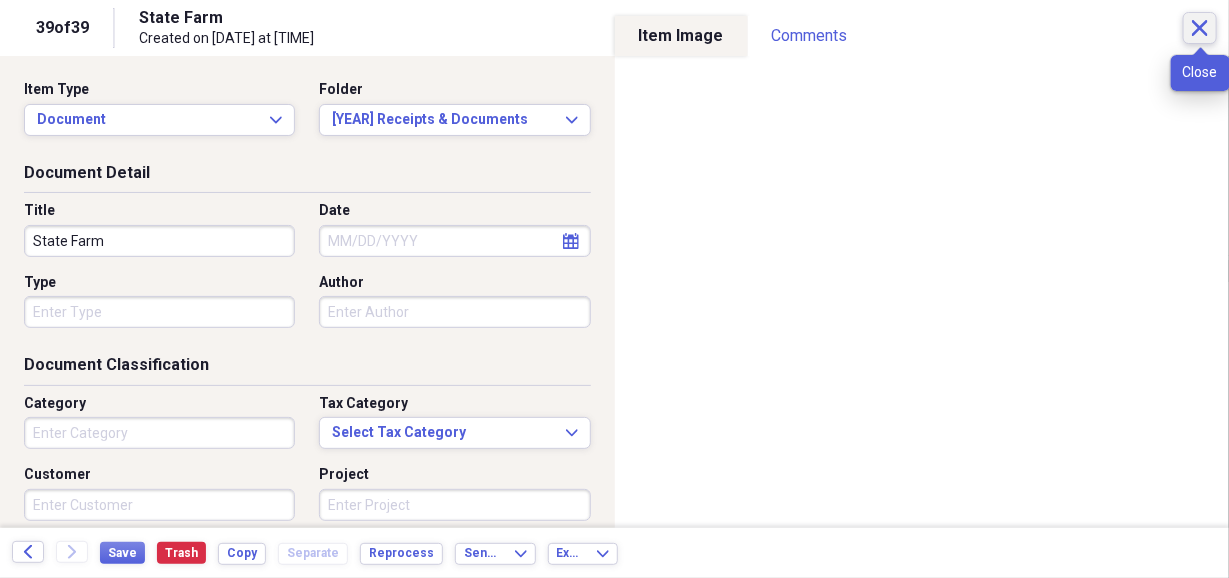 click on "Close" at bounding box center (1200, 28) 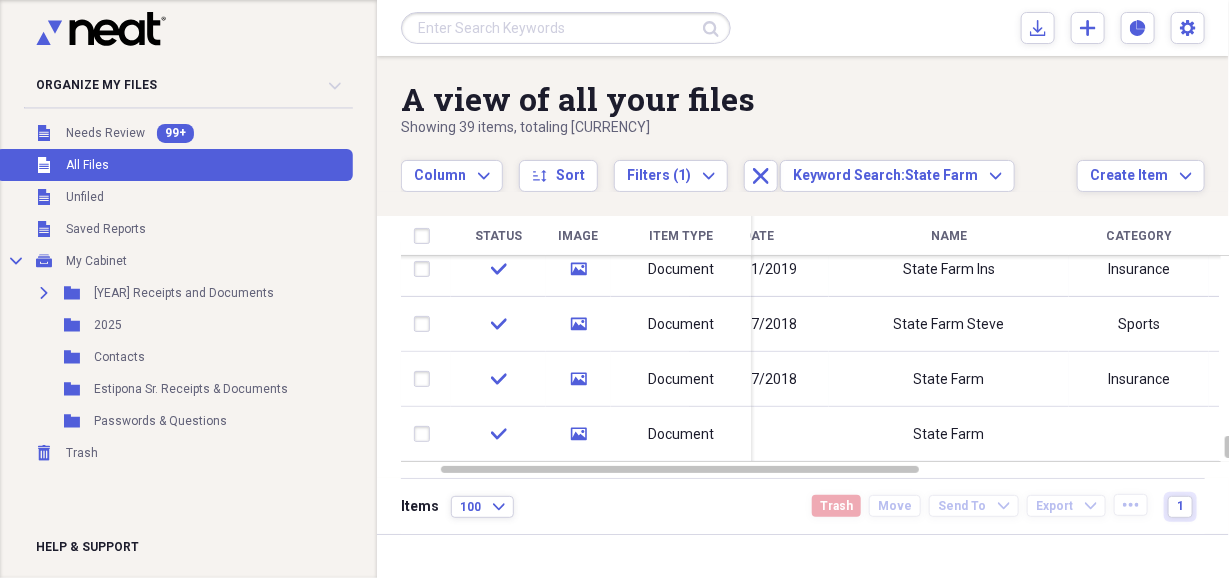 click at bounding box center [566, 28] 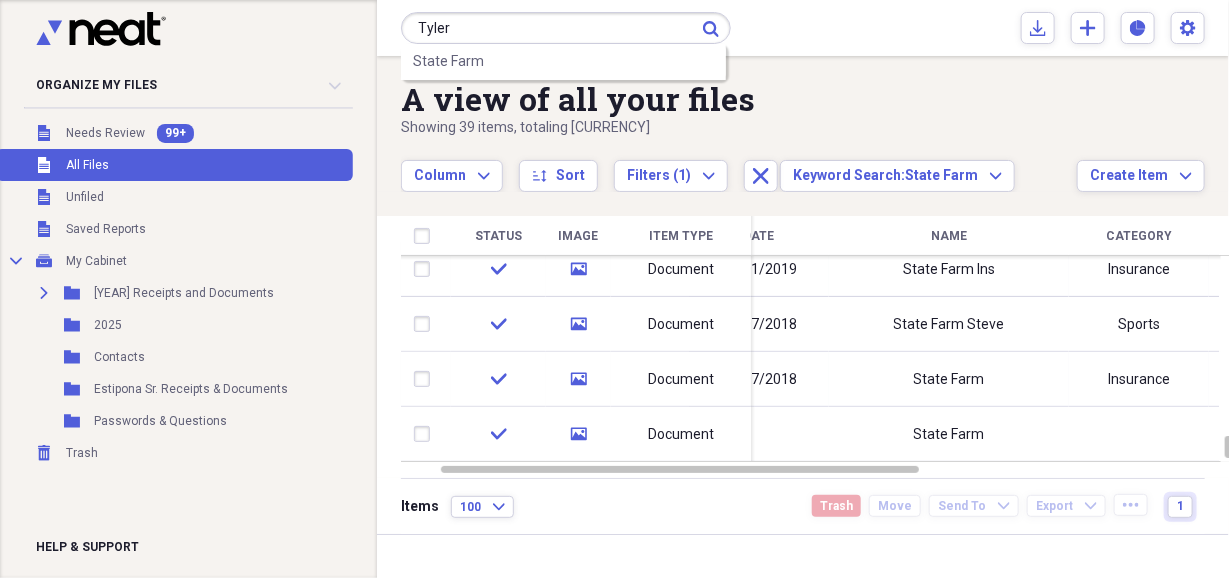 type on "Tyler" 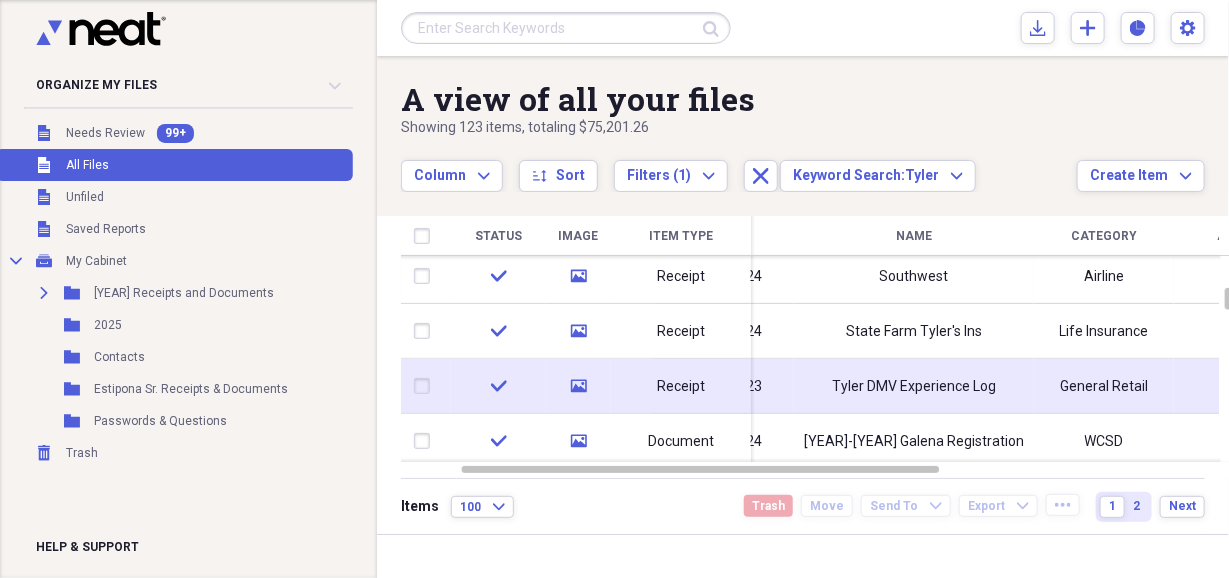 click on "Tyler DMV Experience Log" at bounding box center [914, 386] 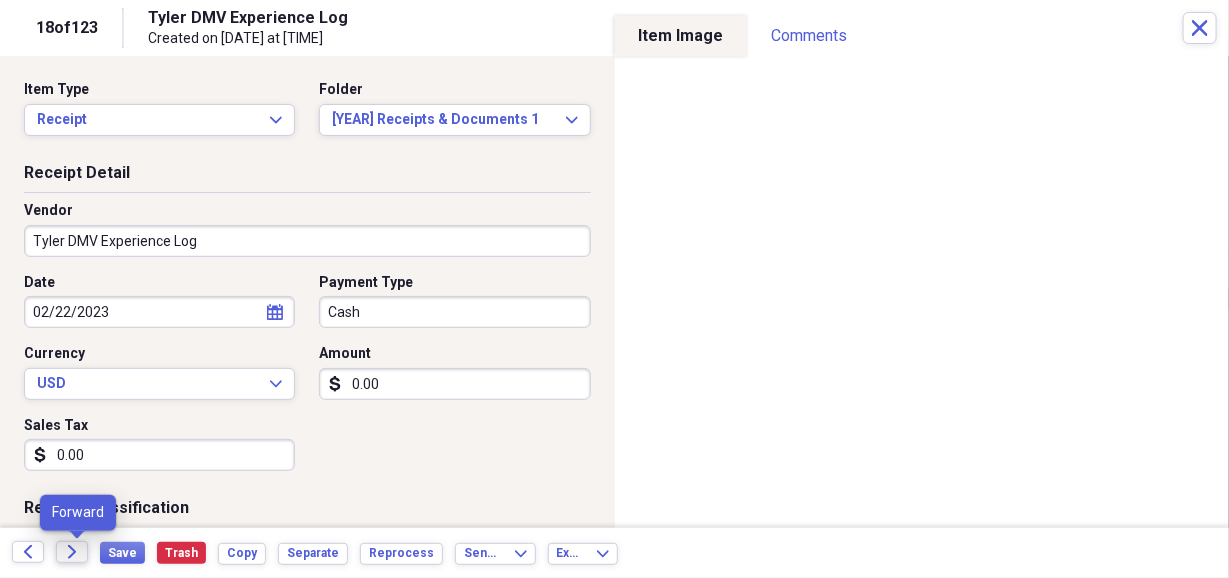 click on "Forward" 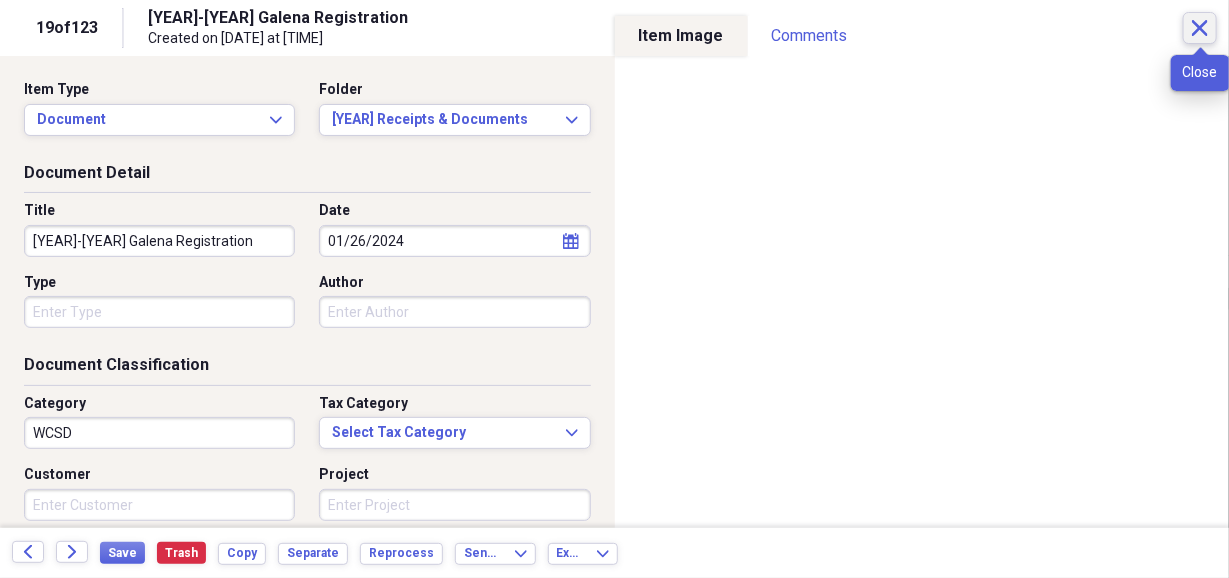 click 